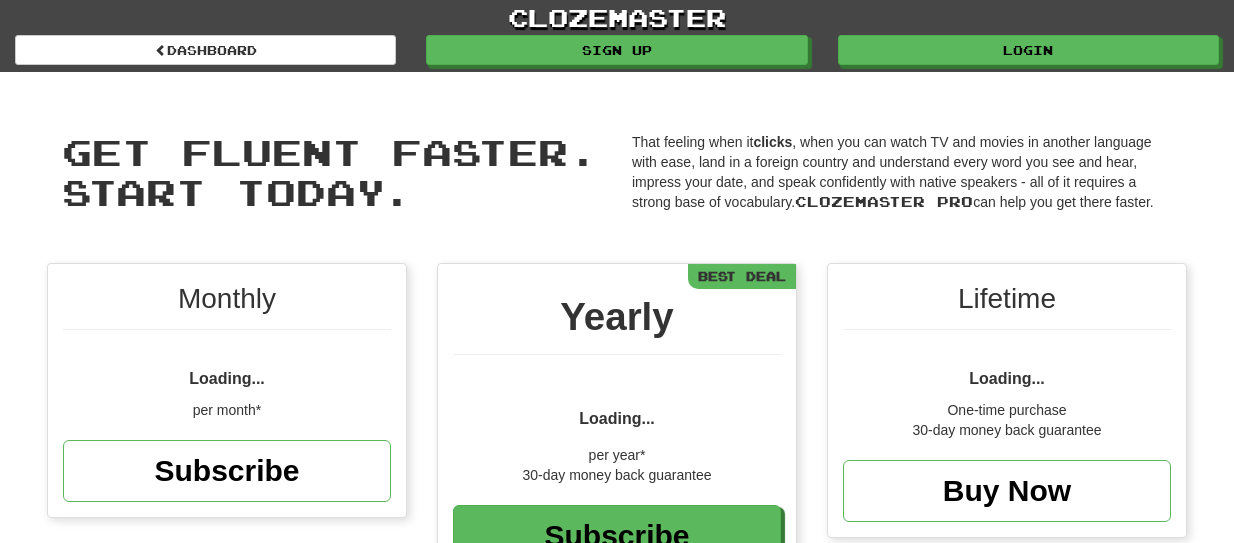 scroll, scrollTop: 0, scrollLeft: 0, axis: both 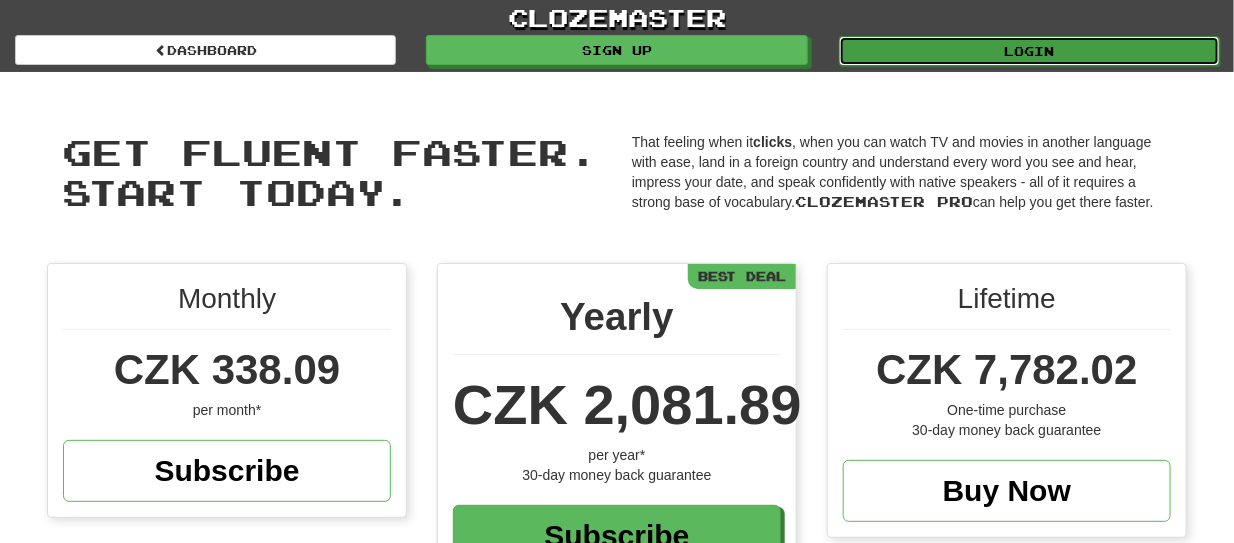 click on "Login" at bounding box center [1029, 51] 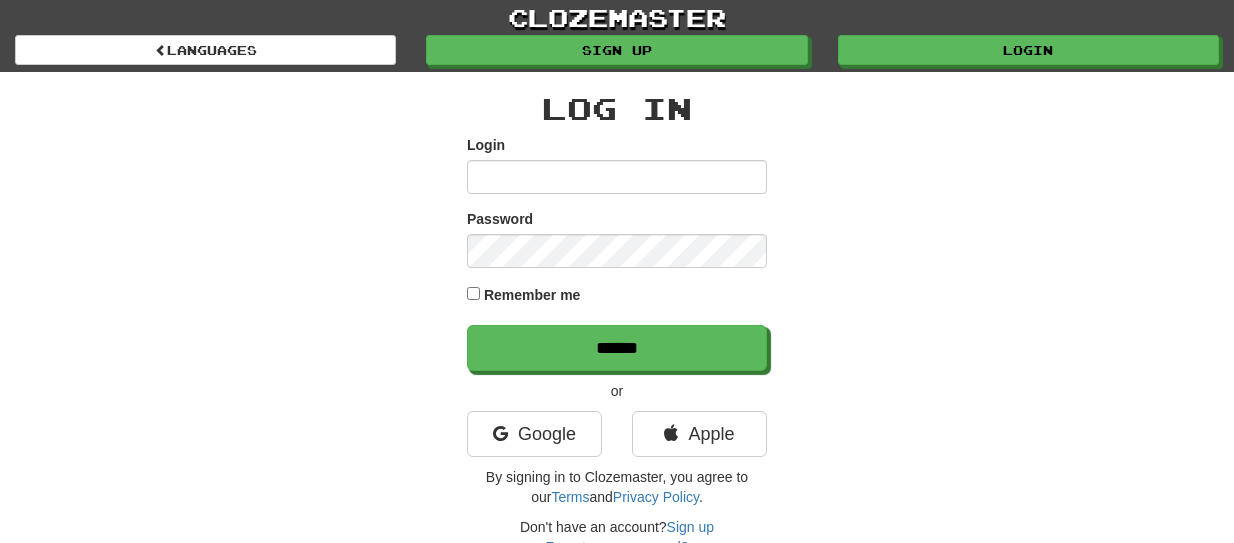 scroll, scrollTop: 0, scrollLeft: 0, axis: both 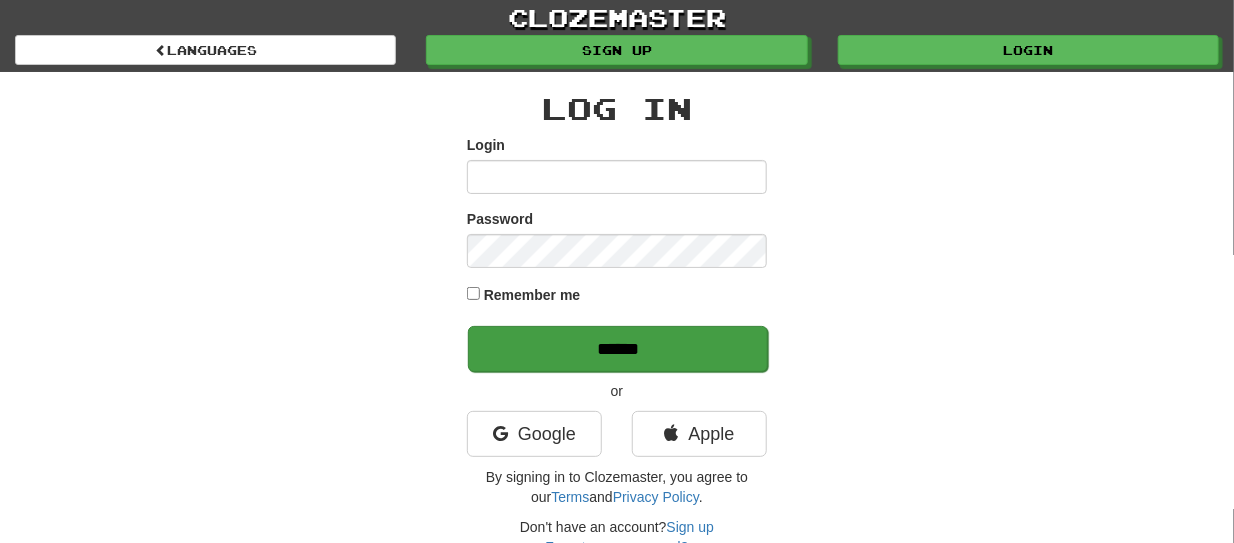 type on "******" 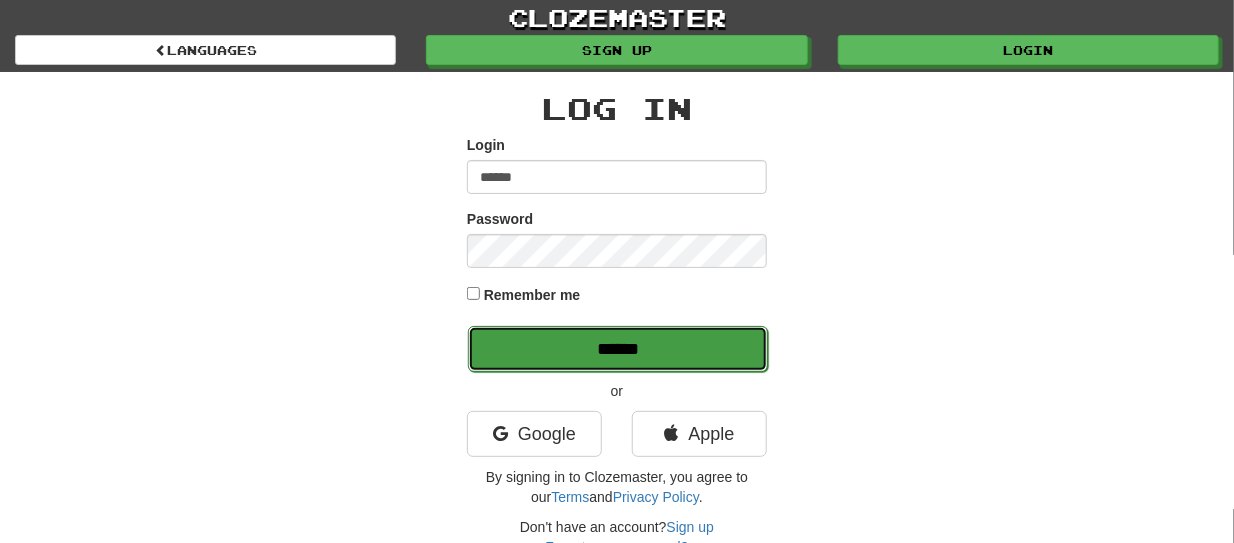click on "******" at bounding box center (618, 349) 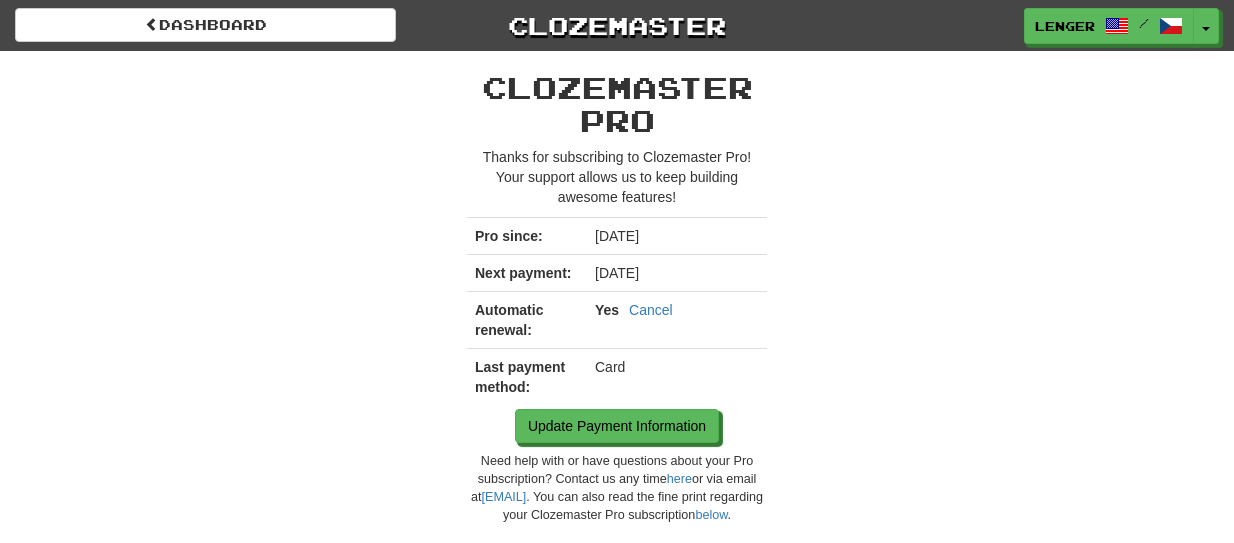 scroll, scrollTop: 0, scrollLeft: 0, axis: both 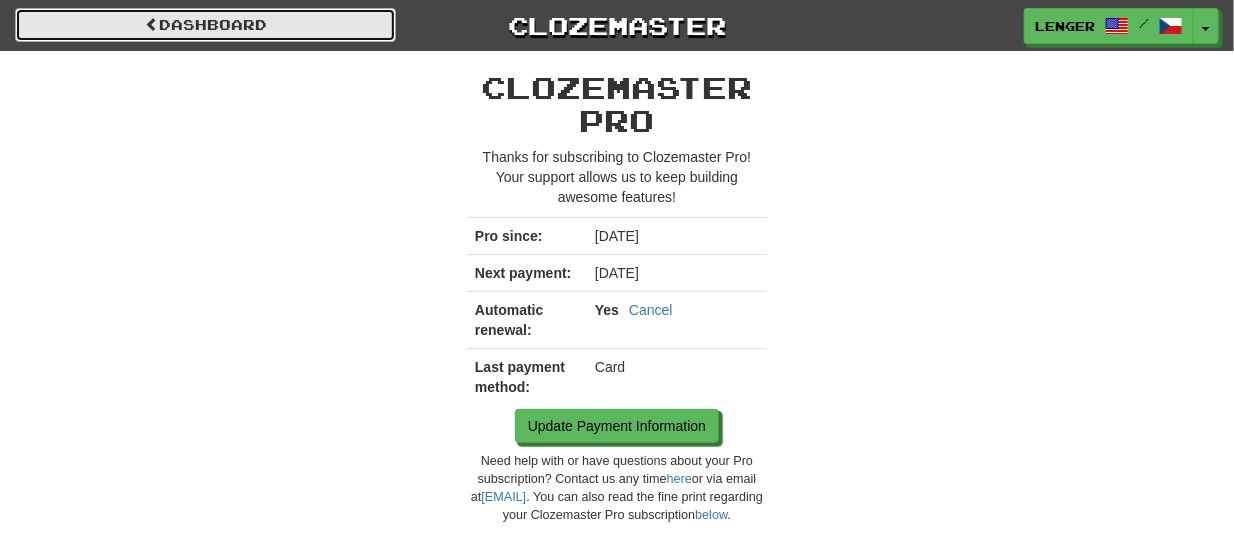 click on "Dashboard" at bounding box center [205, 25] 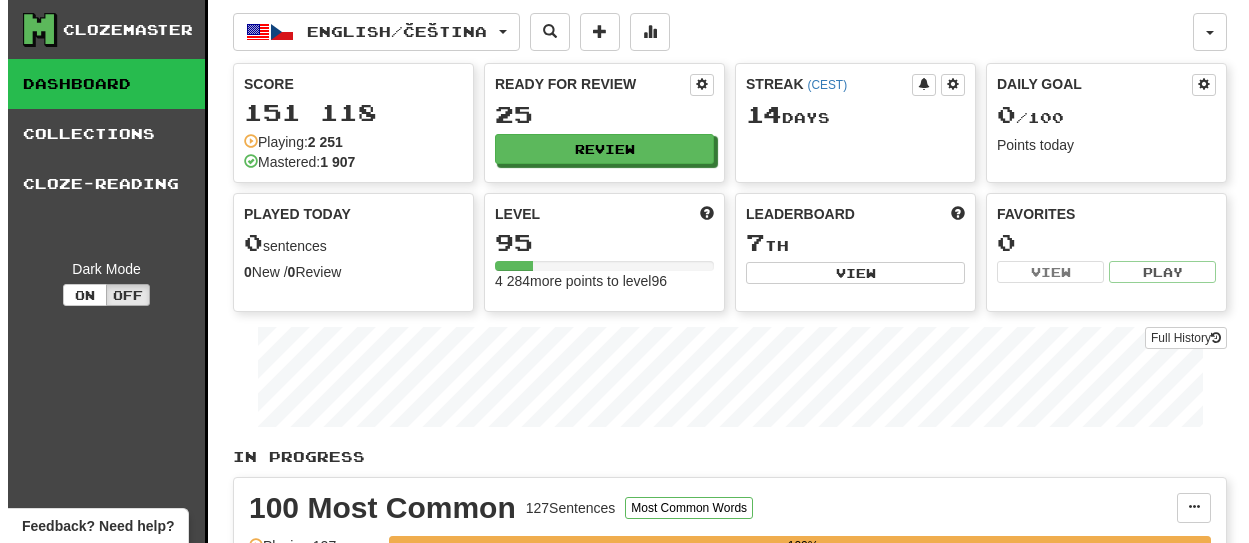 scroll, scrollTop: 0, scrollLeft: 0, axis: both 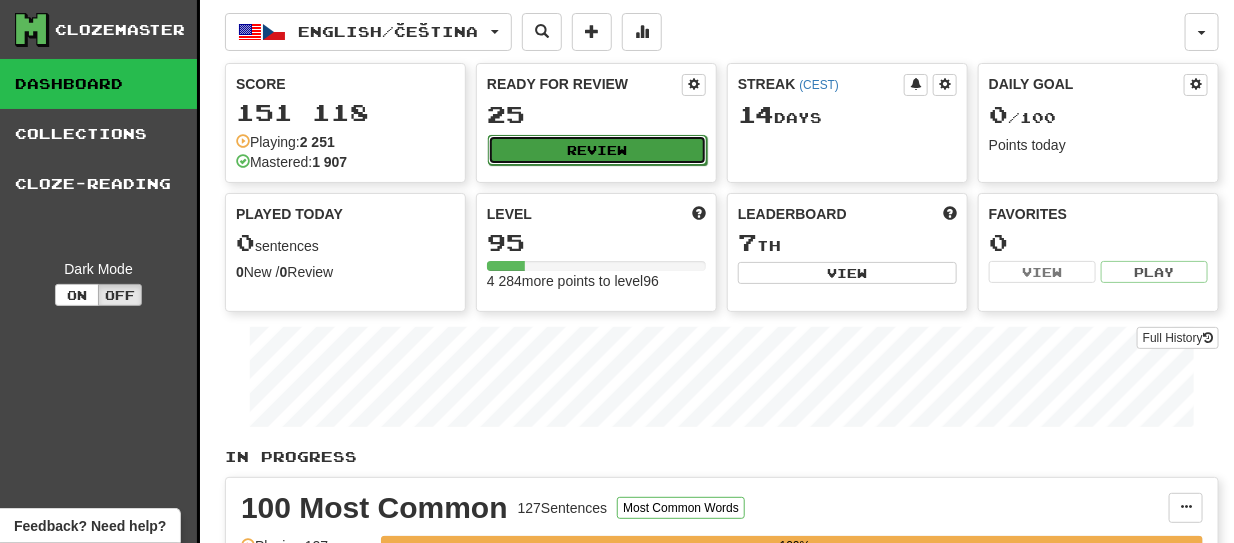 click on "Review" at bounding box center [597, 150] 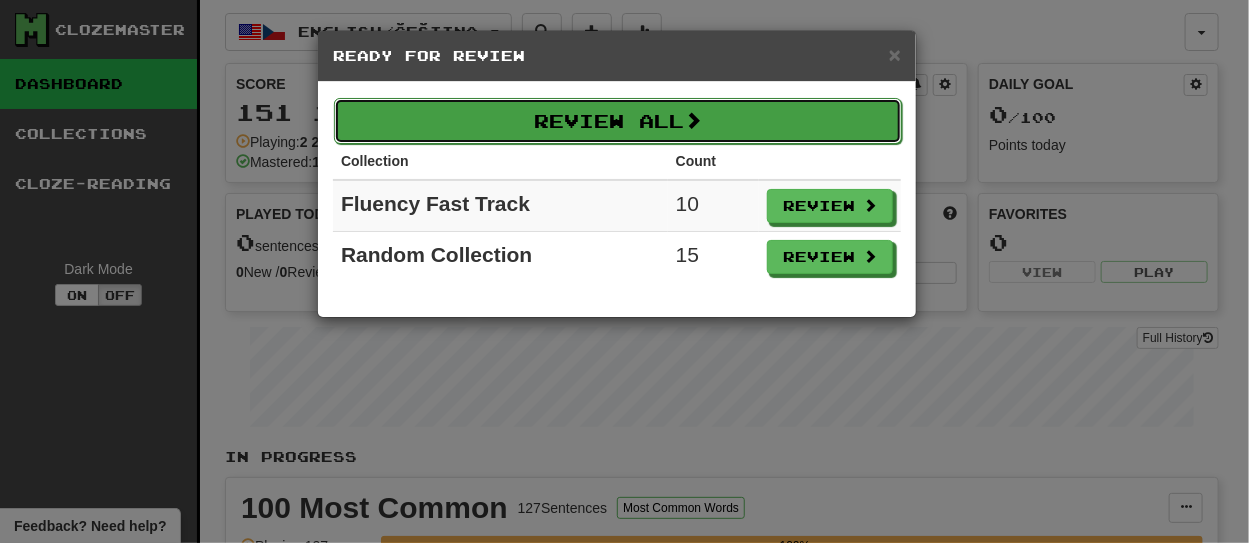 click on "Review All" at bounding box center (618, 121) 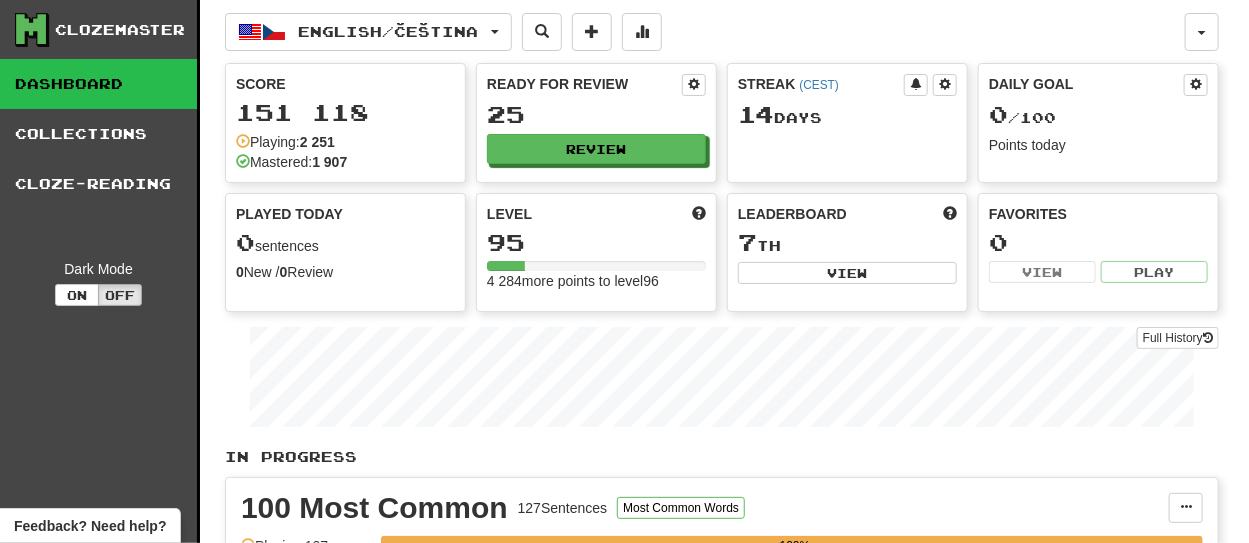 select on "**" 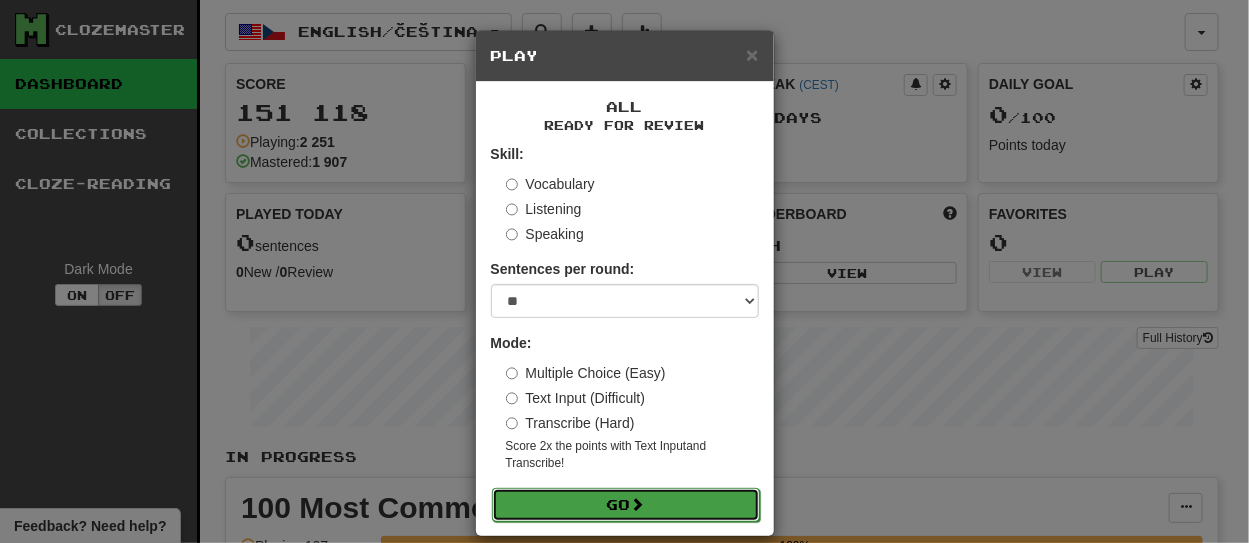 click on "Go" at bounding box center (626, 505) 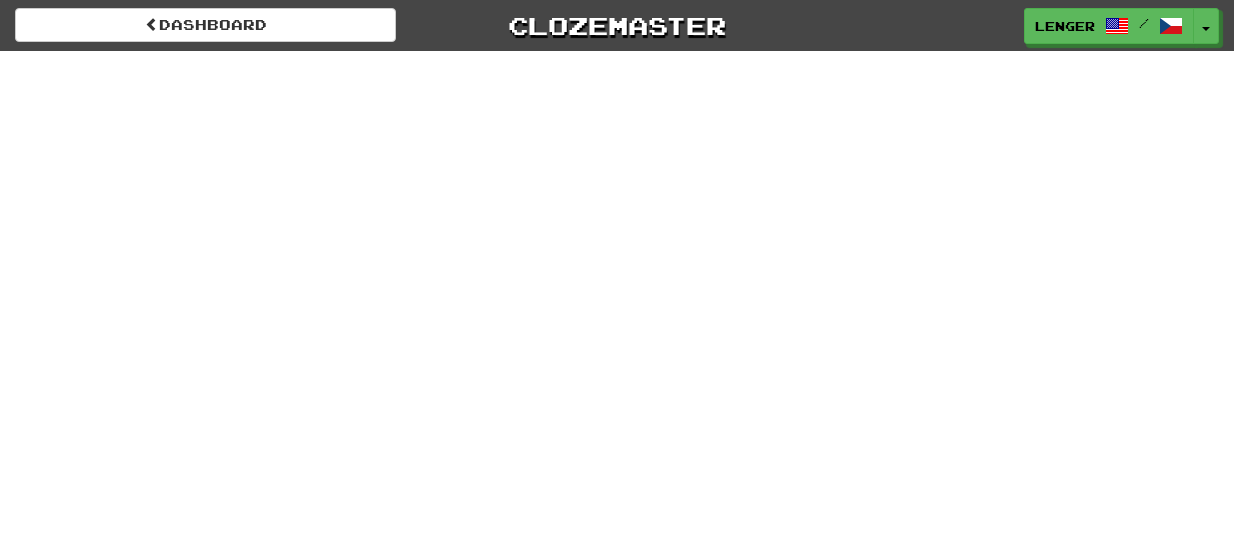 scroll, scrollTop: 0, scrollLeft: 0, axis: both 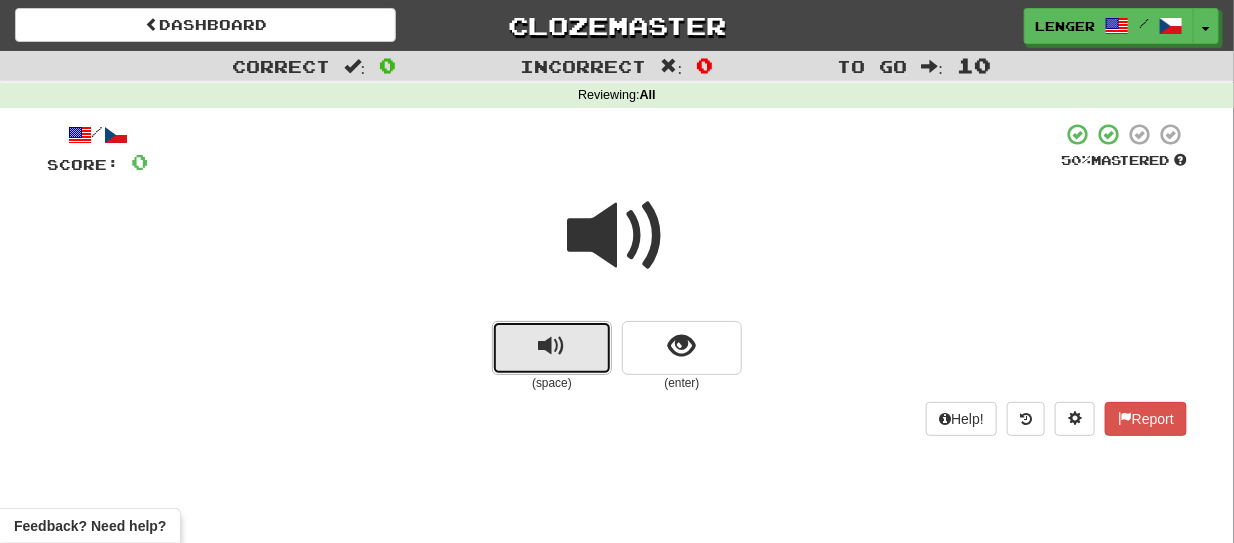 click at bounding box center [552, 348] 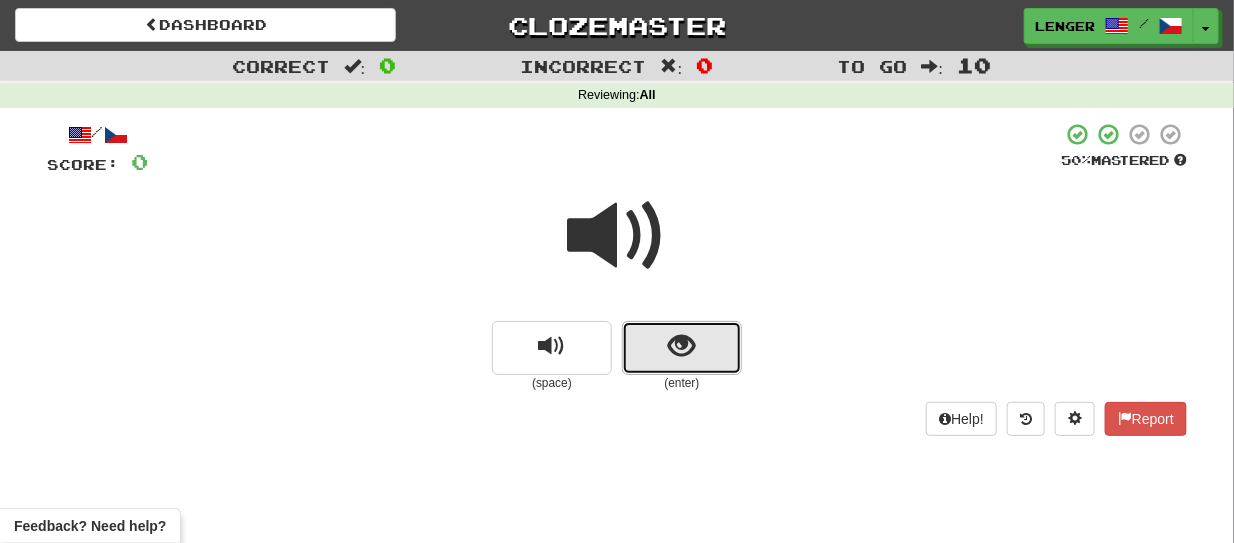 click at bounding box center [682, 348] 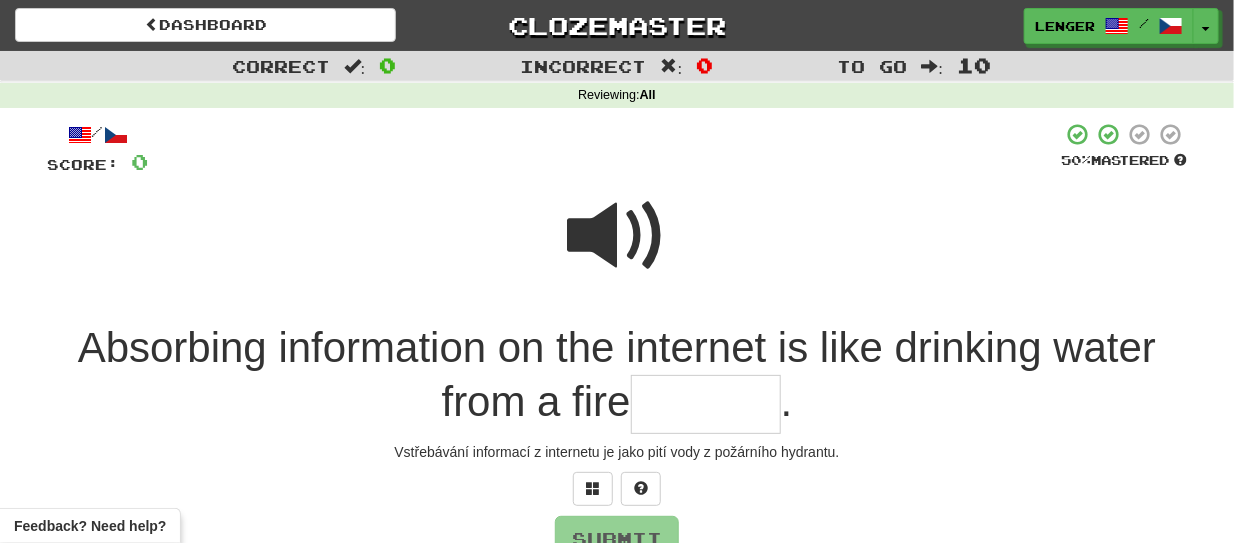click at bounding box center [706, 404] 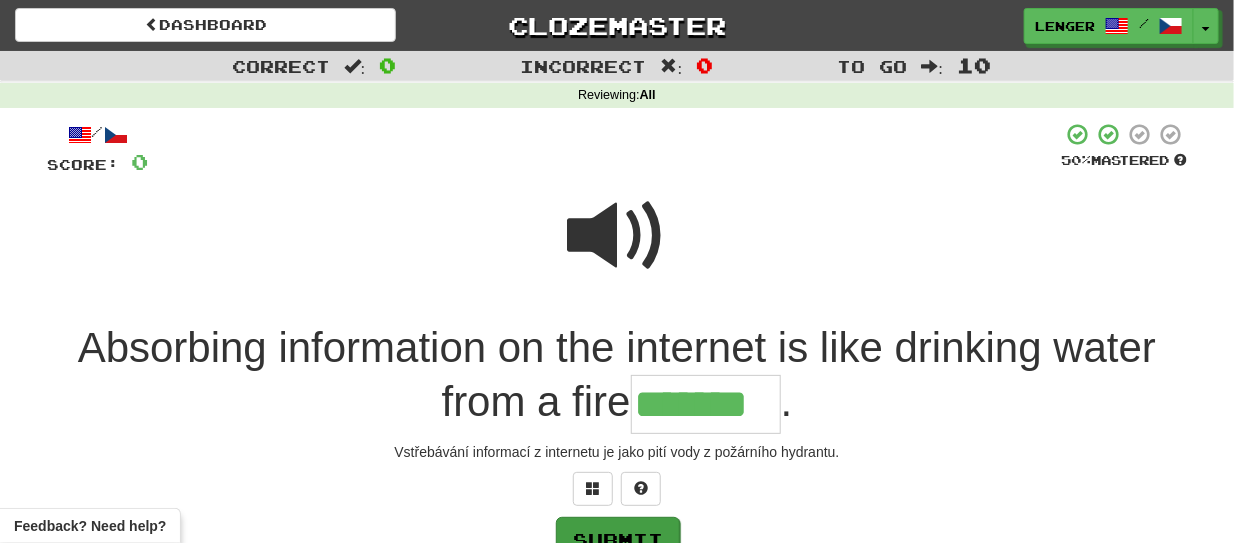 type on "*******" 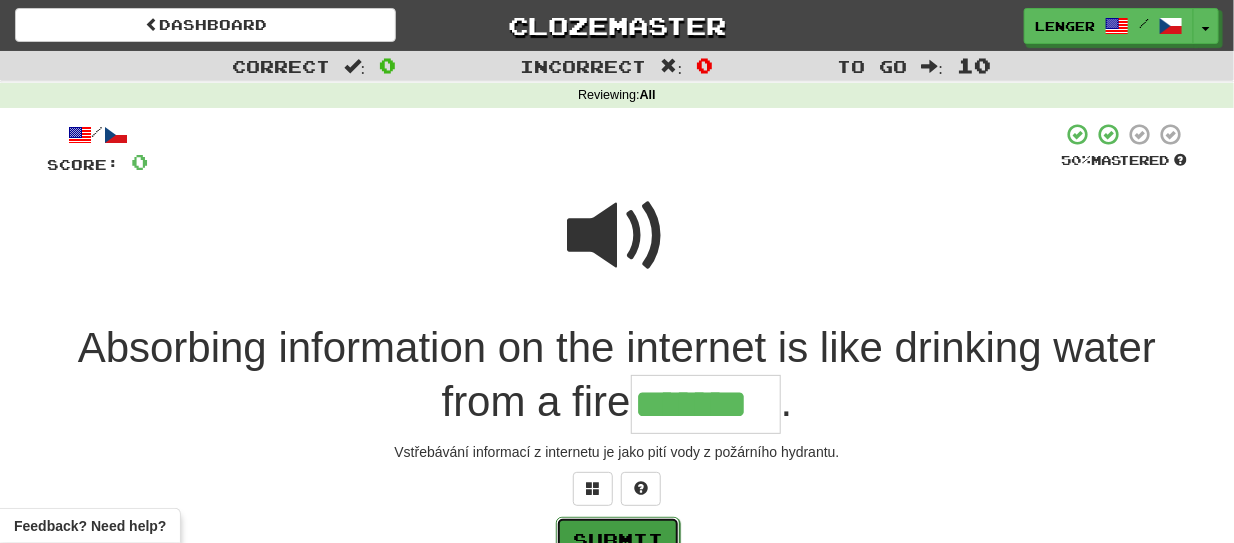click on "Submit" at bounding box center (618, 540) 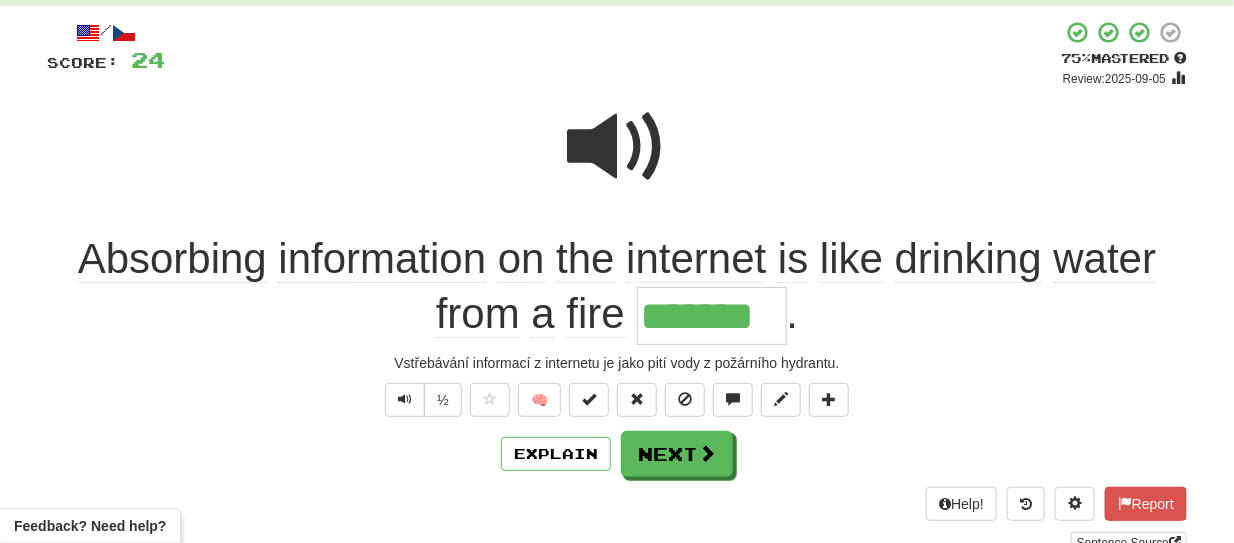 scroll, scrollTop: 120, scrollLeft: 0, axis: vertical 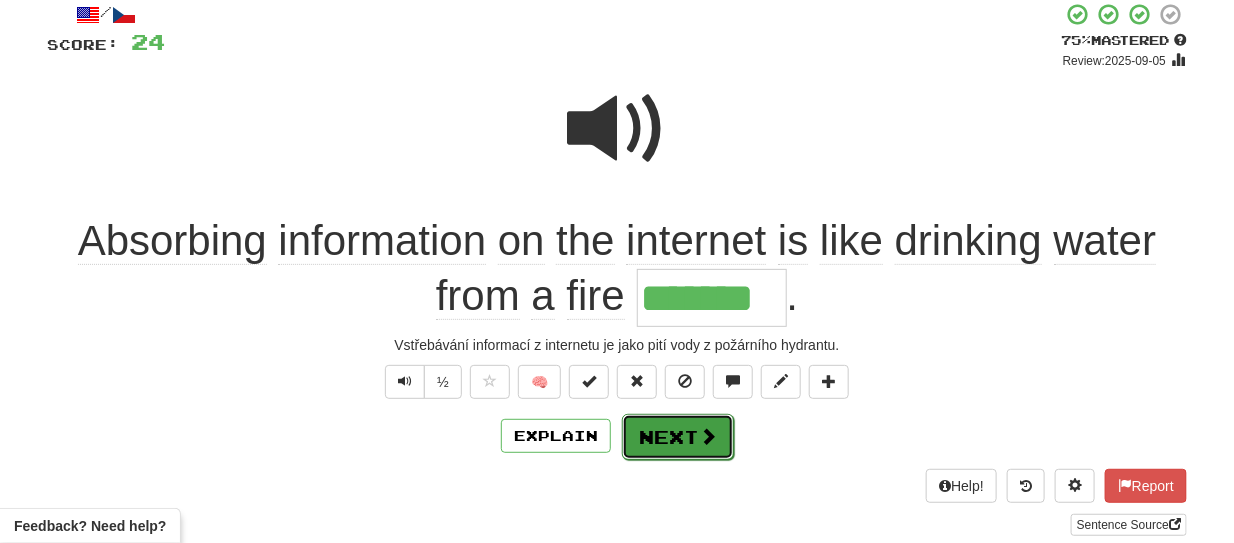 click on "Next" at bounding box center (678, 437) 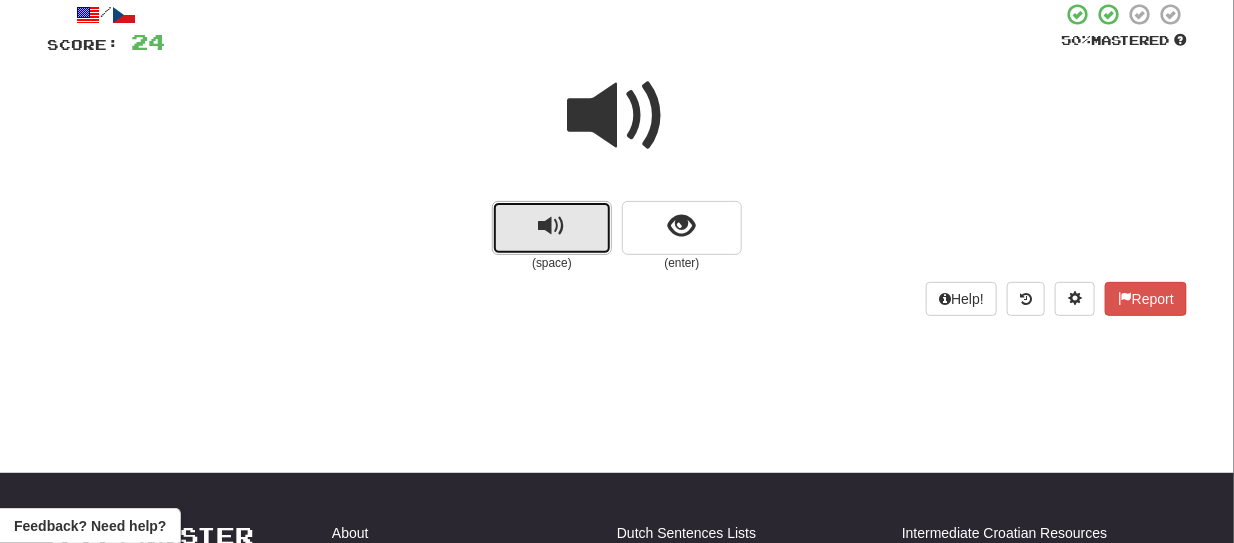 click at bounding box center [552, 228] 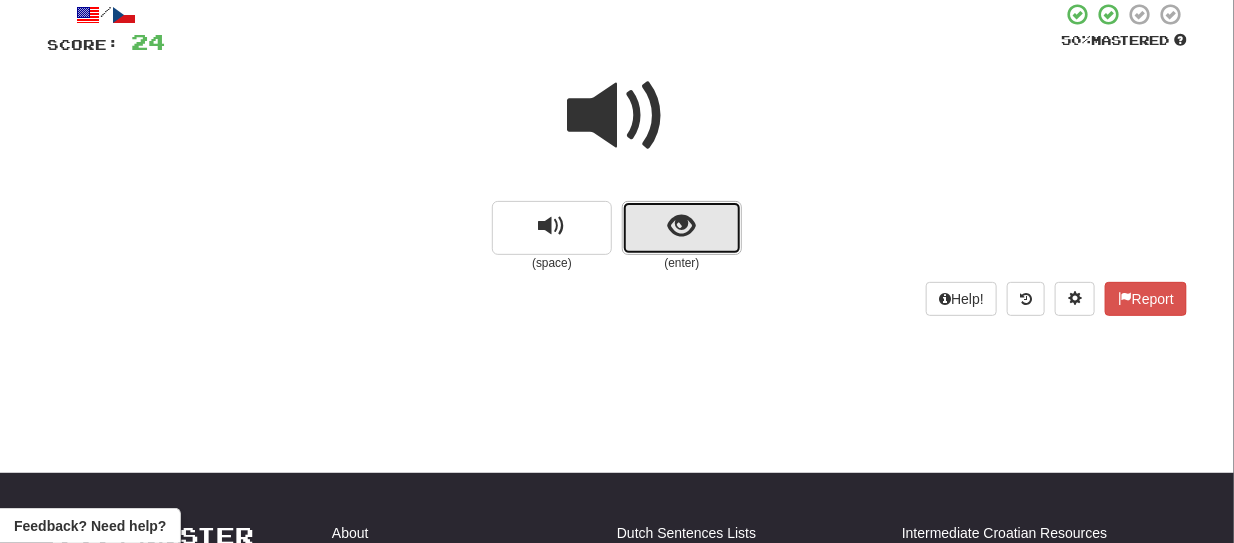 click at bounding box center [682, 228] 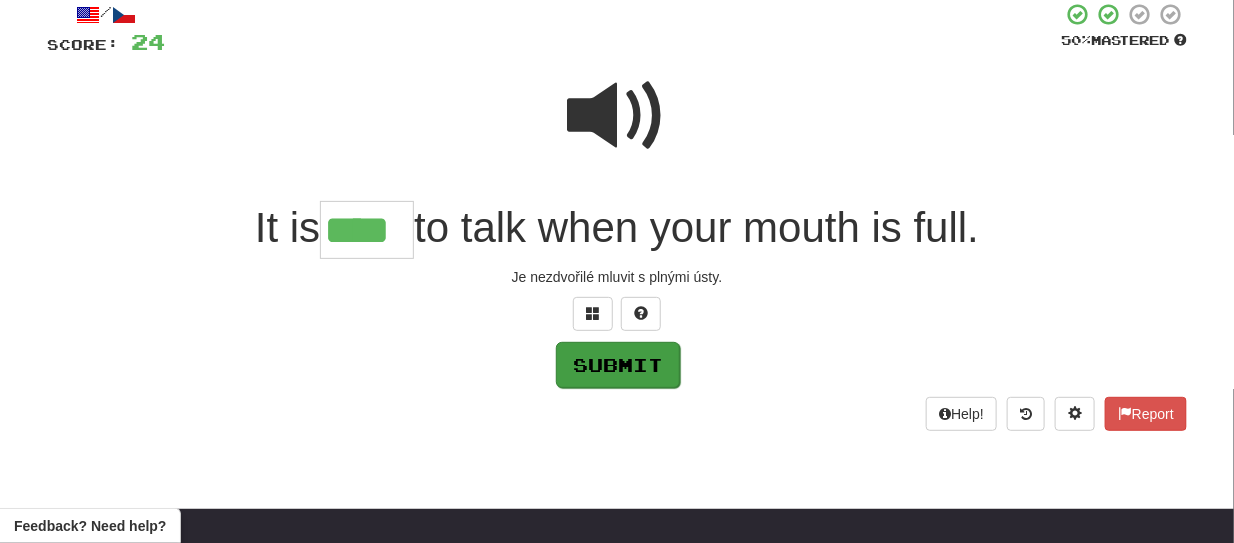 type on "****" 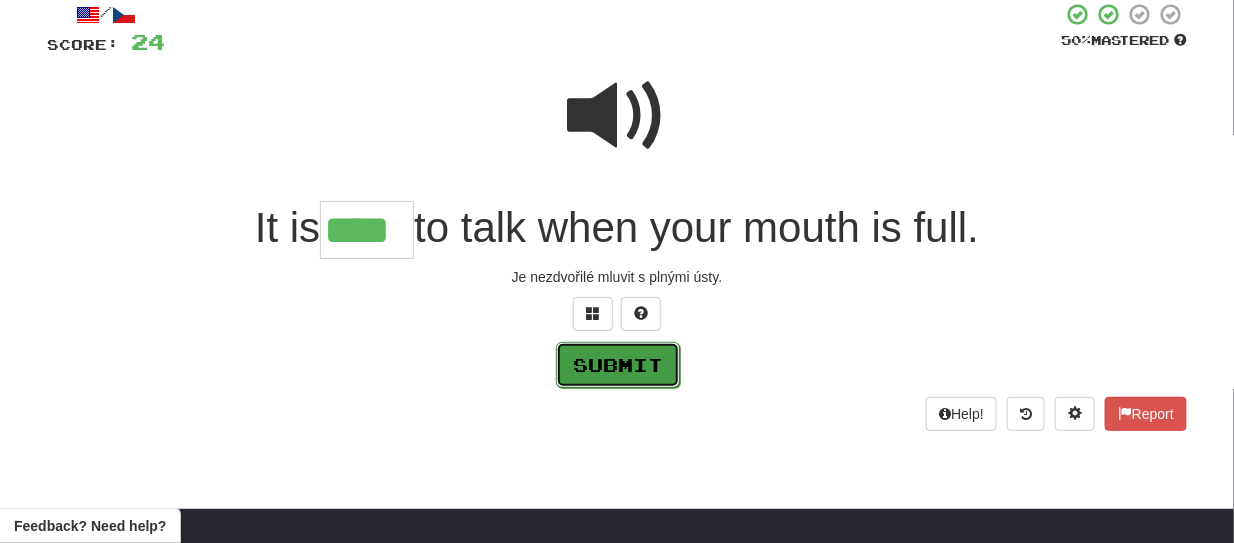 click on "Submit" at bounding box center [618, 365] 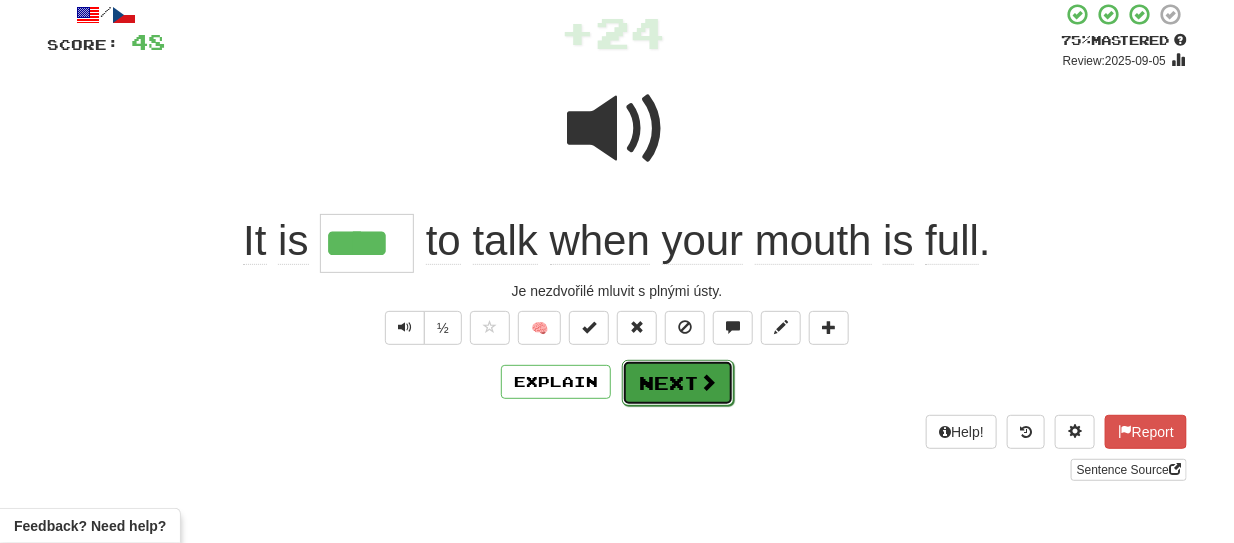 click on "Next" at bounding box center [678, 383] 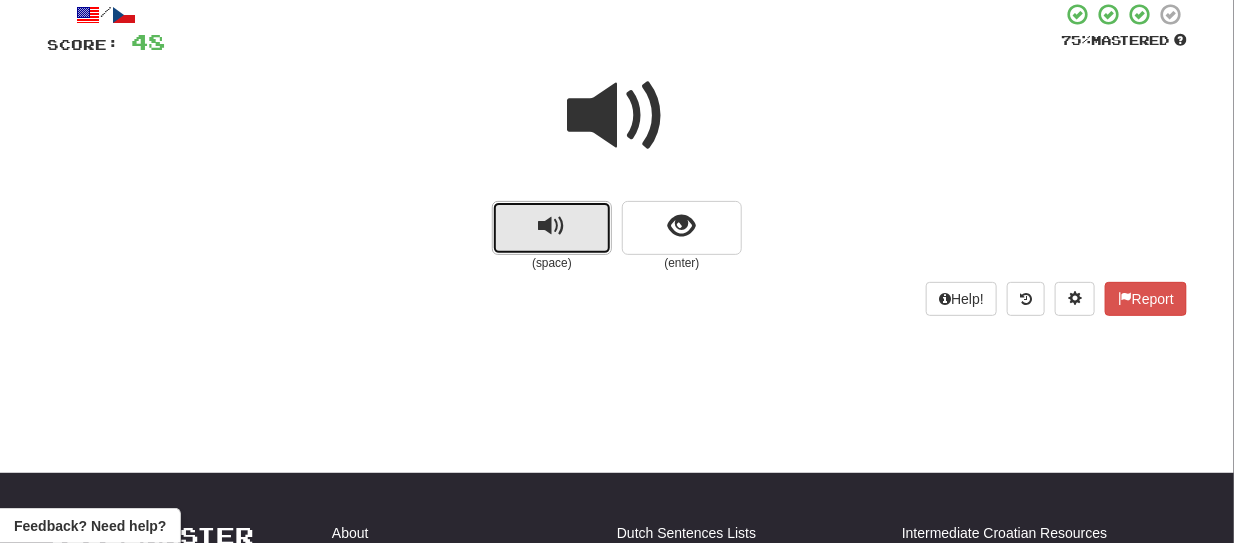 click at bounding box center (552, 228) 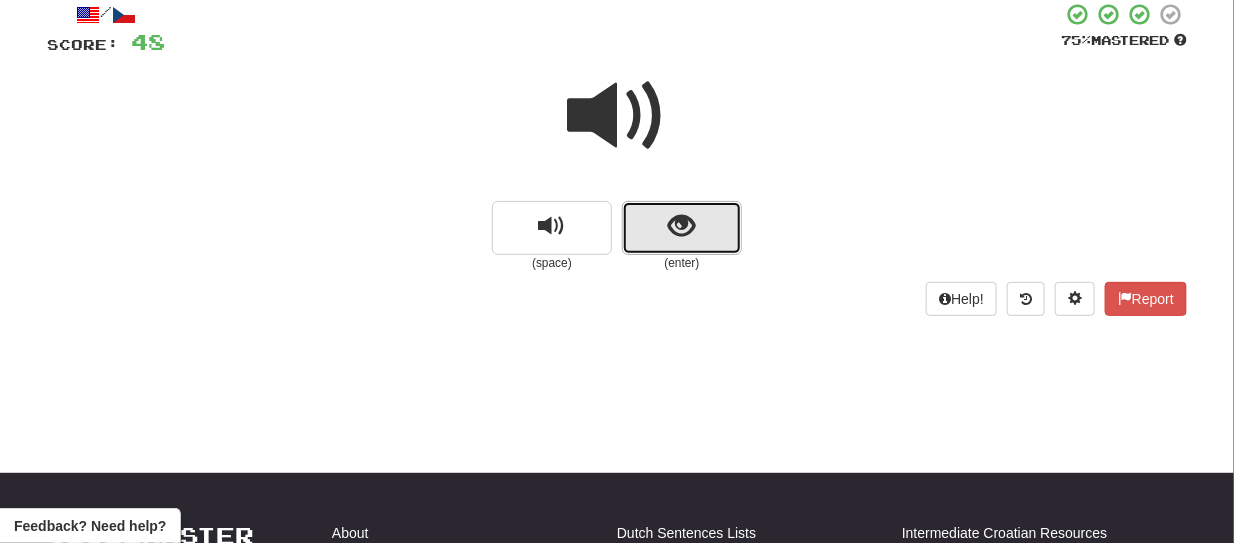 click at bounding box center [682, 228] 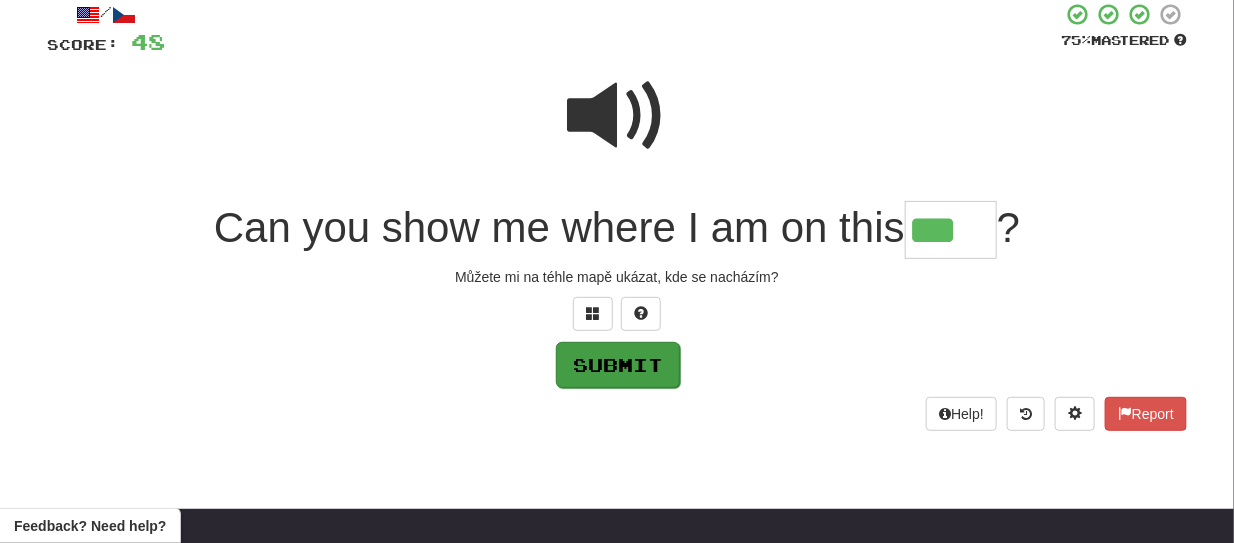 type on "***" 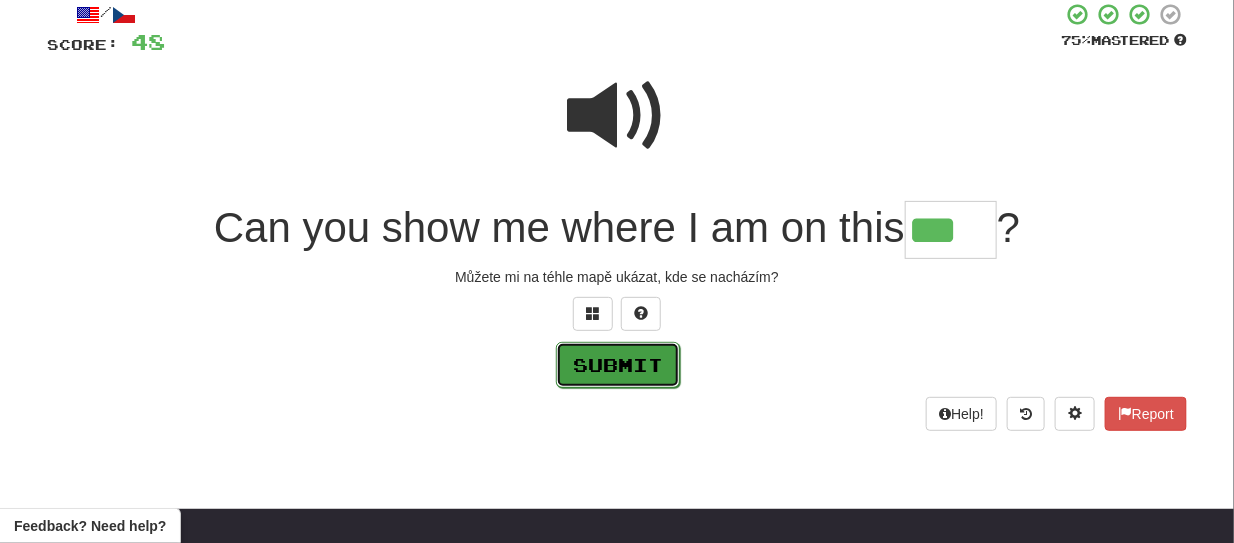 click on "Submit" at bounding box center (618, 365) 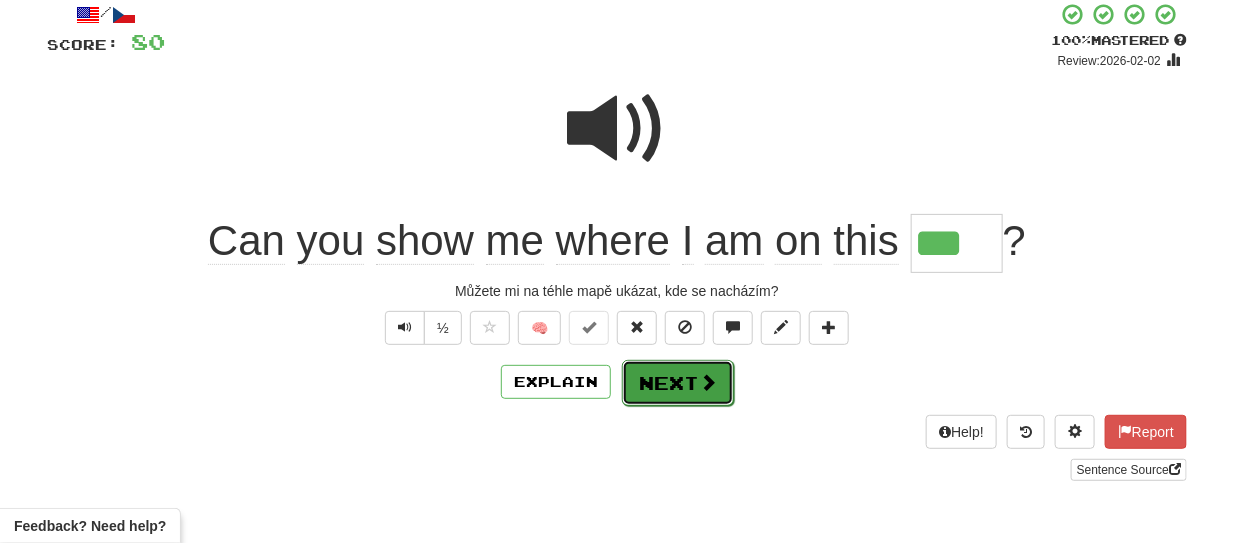 click at bounding box center [708, 382] 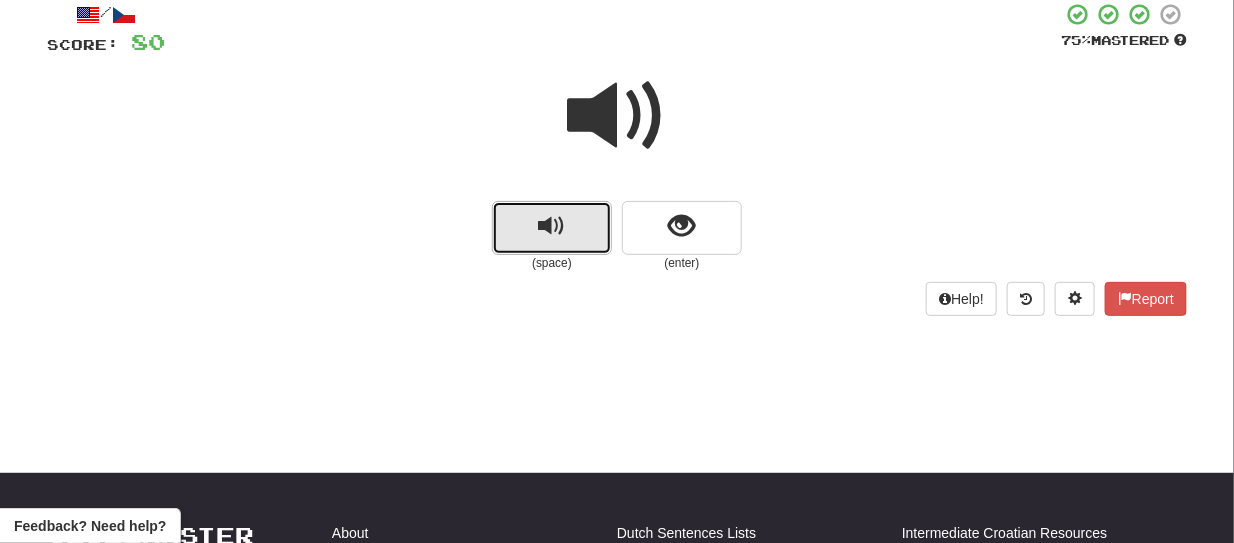 click at bounding box center (552, 228) 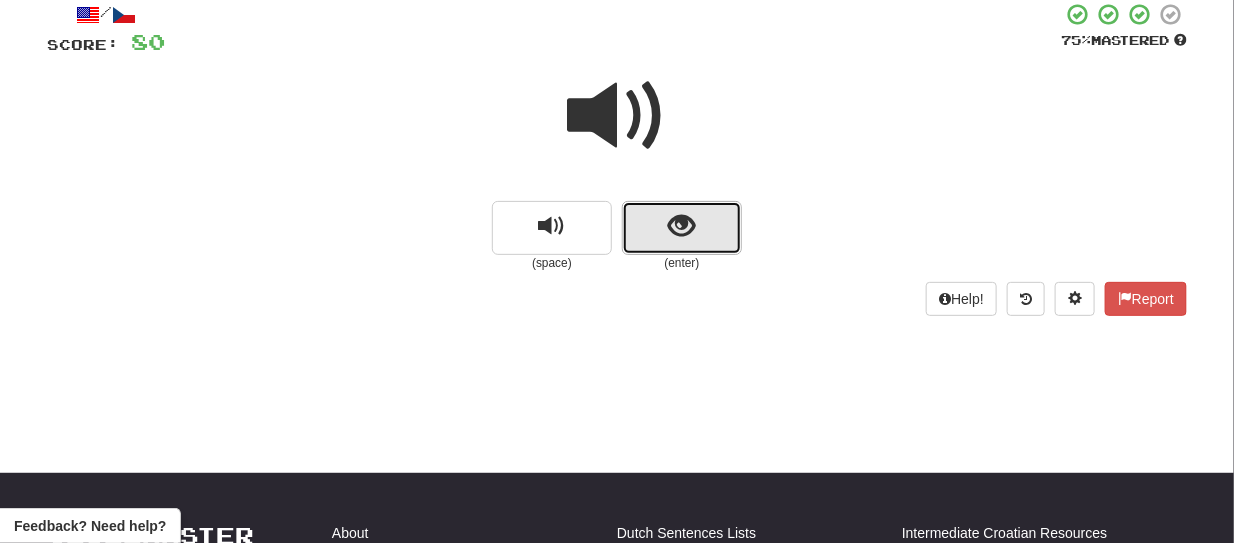click at bounding box center (682, 228) 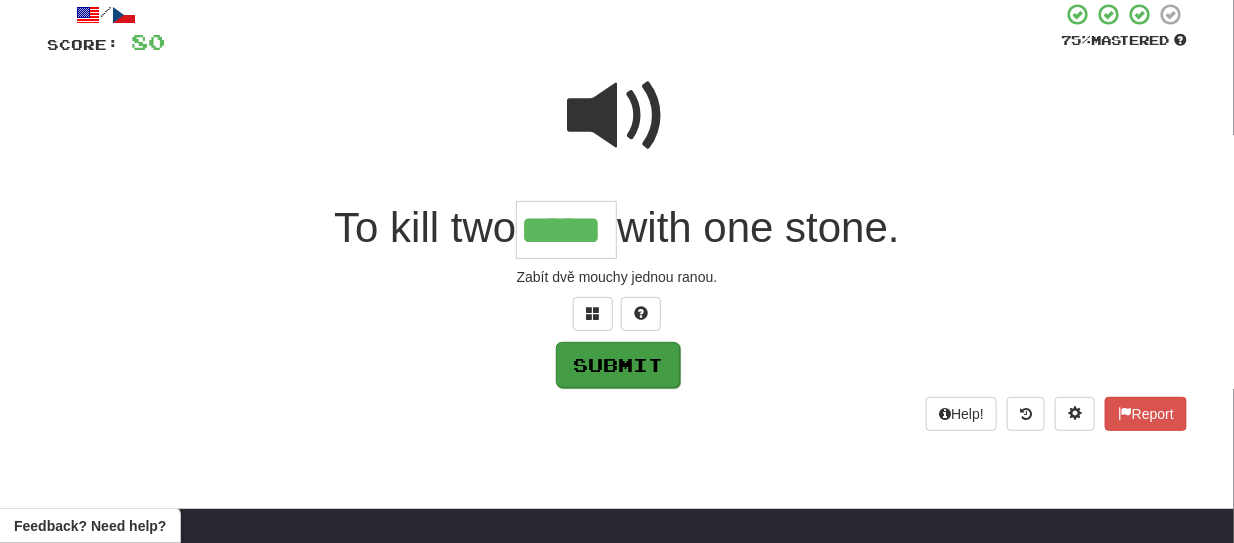 type on "*****" 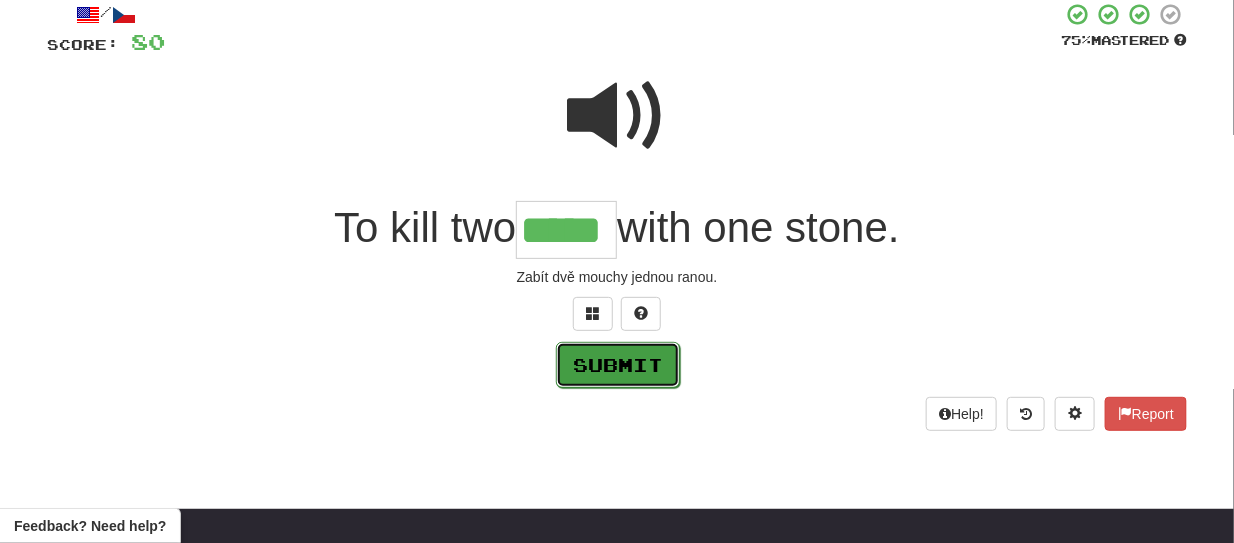 click on "Submit" at bounding box center (618, 365) 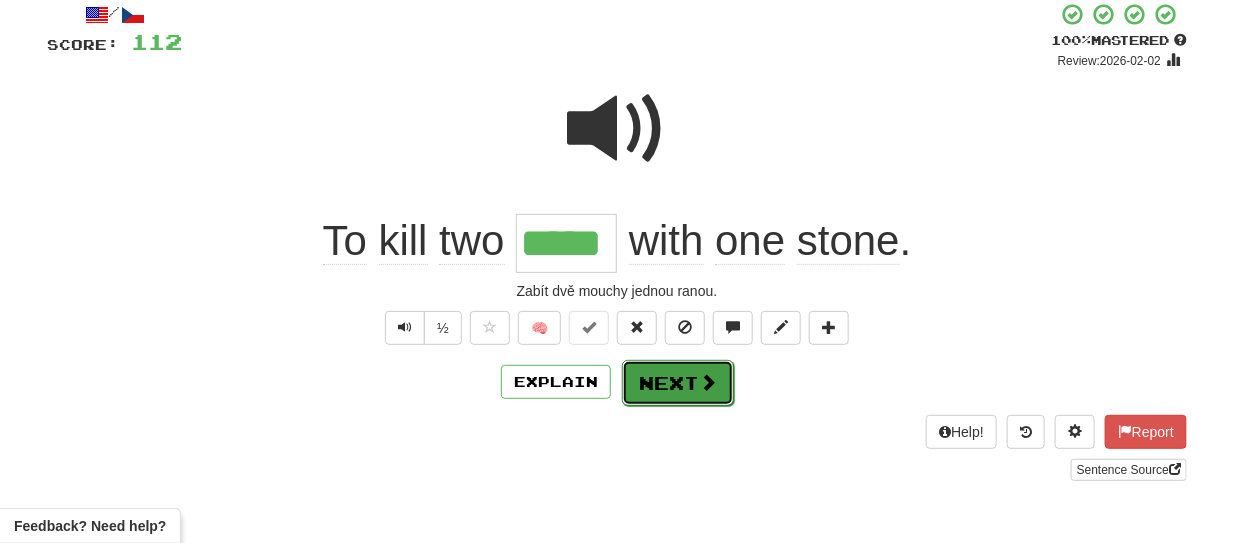 click on "Next" at bounding box center [678, 383] 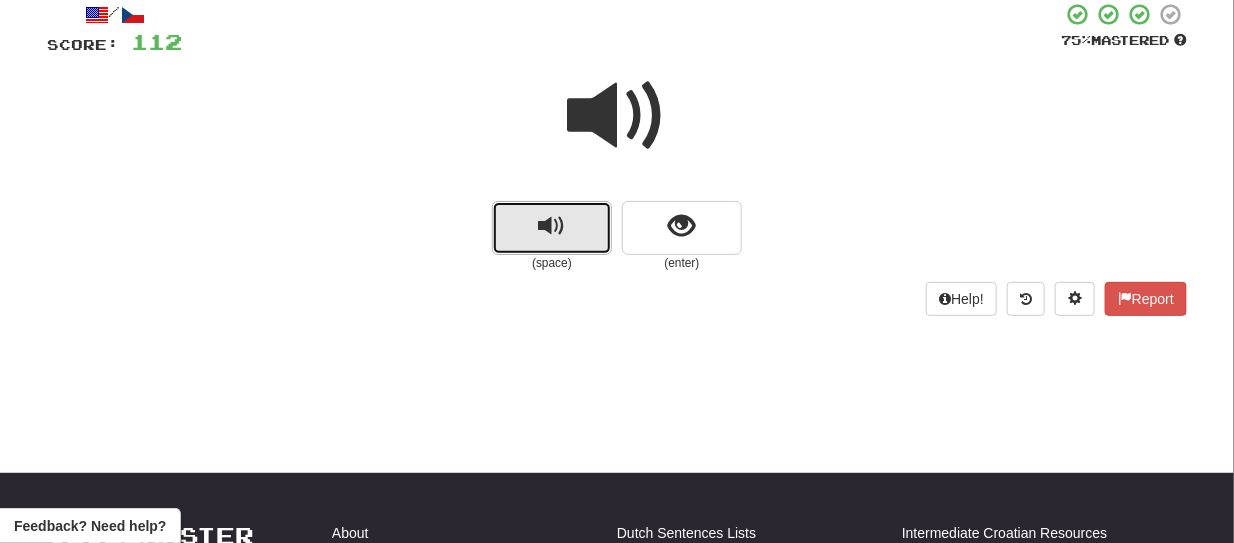 click at bounding box center (552, 228) 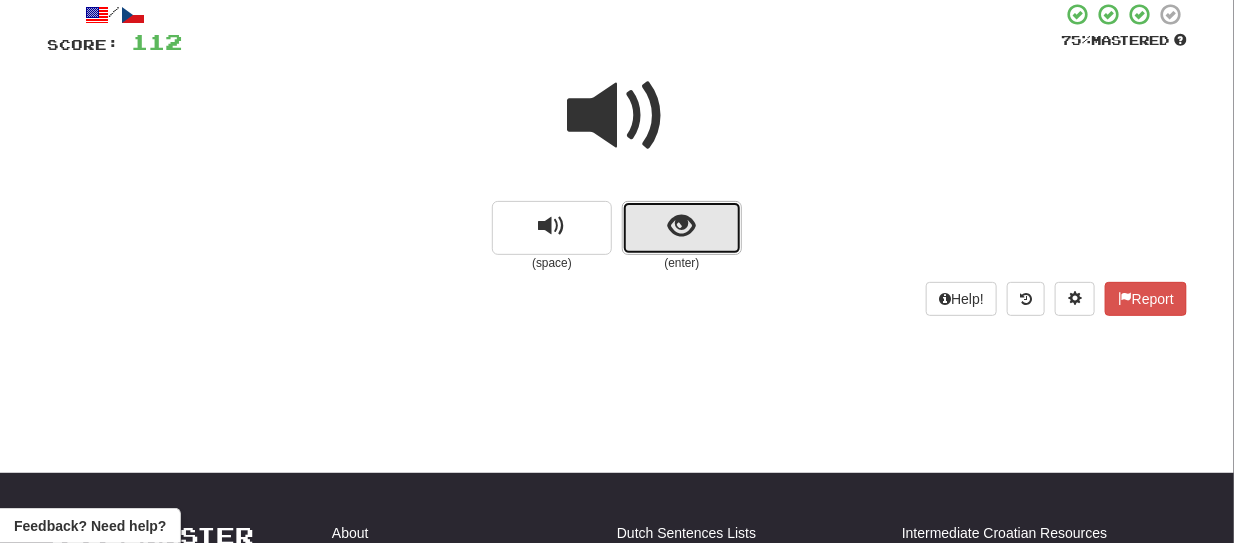 click at bounding box center [682, 228] 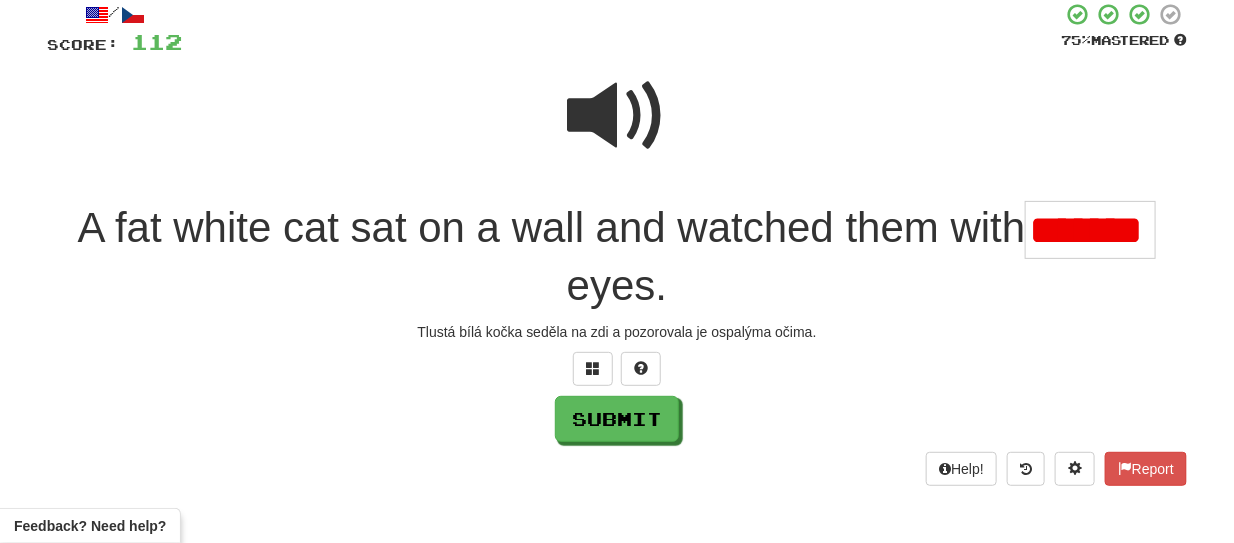 scroll, scrollTop: 0, scrollLeft: 0, axis: both 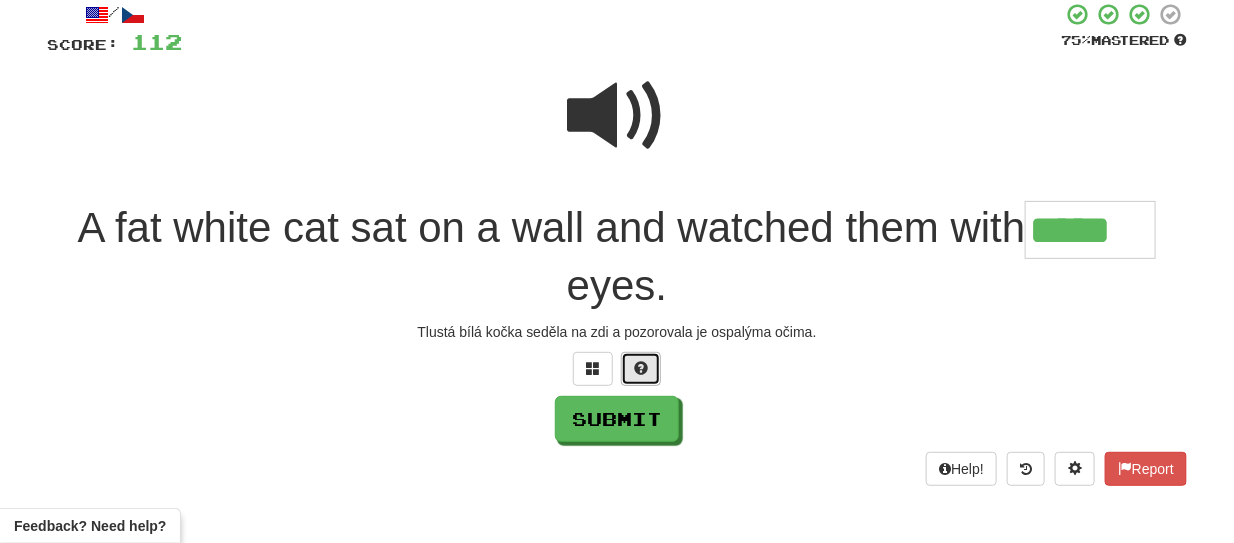 click at bounding box center [641, 368] 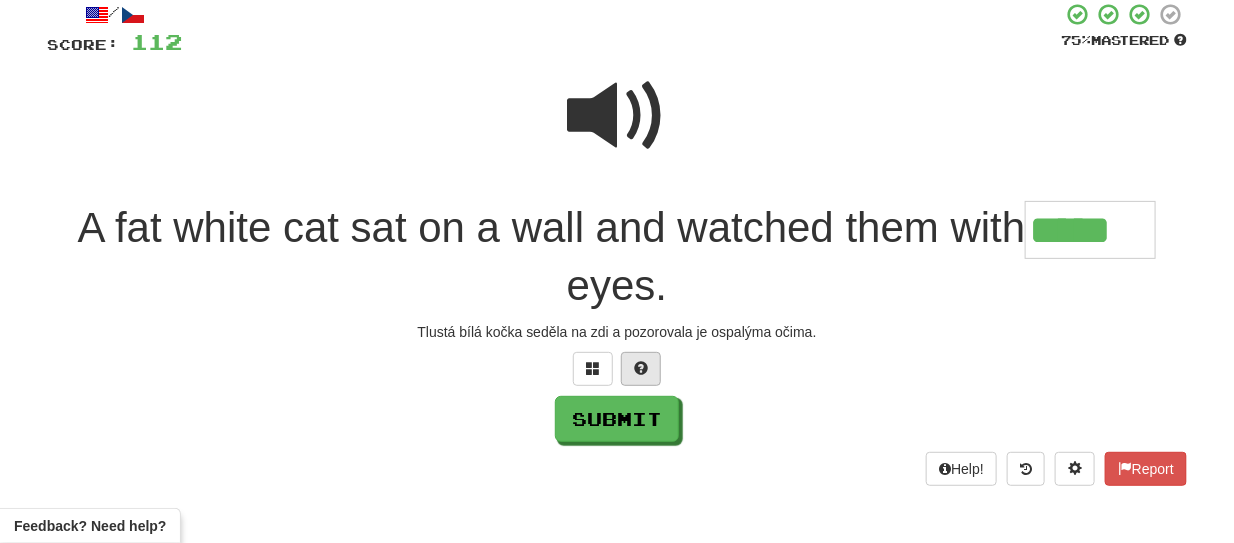 type on "******" 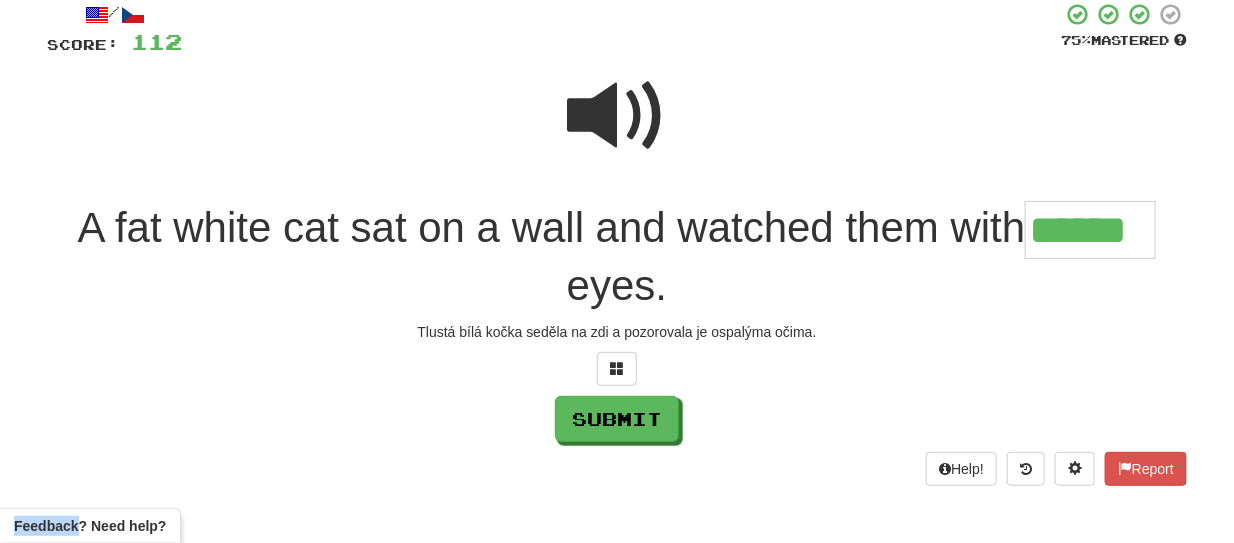 click at bounding box center [617, 369] 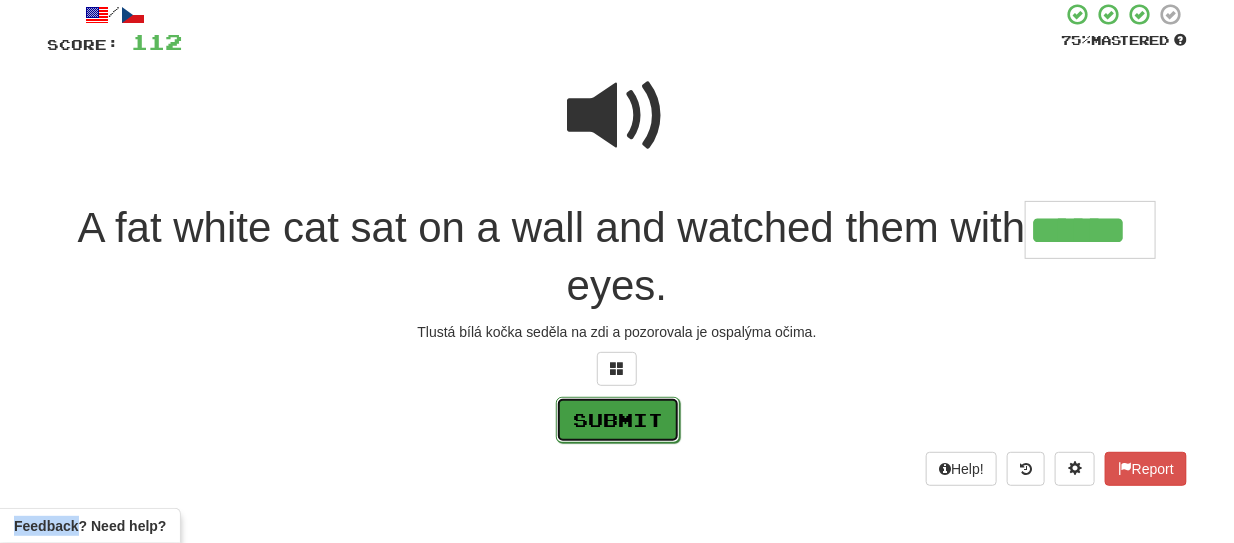 click on "Submit" at bounding box center [618, 420] 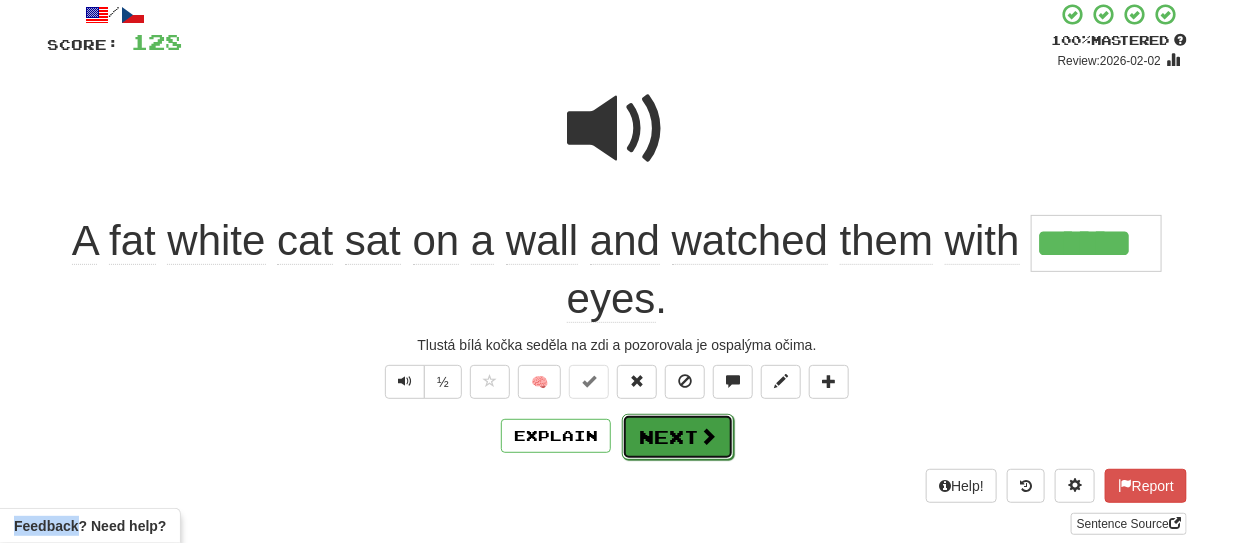 click on "Next" at bounding box center (678, 437) 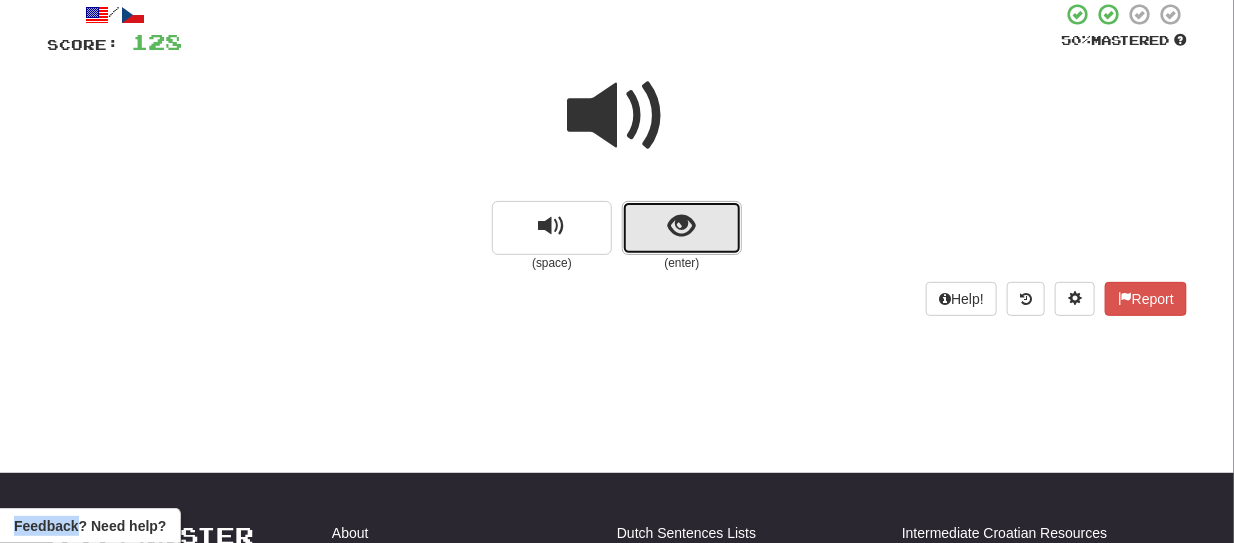 click at bounding box center (682, 228) 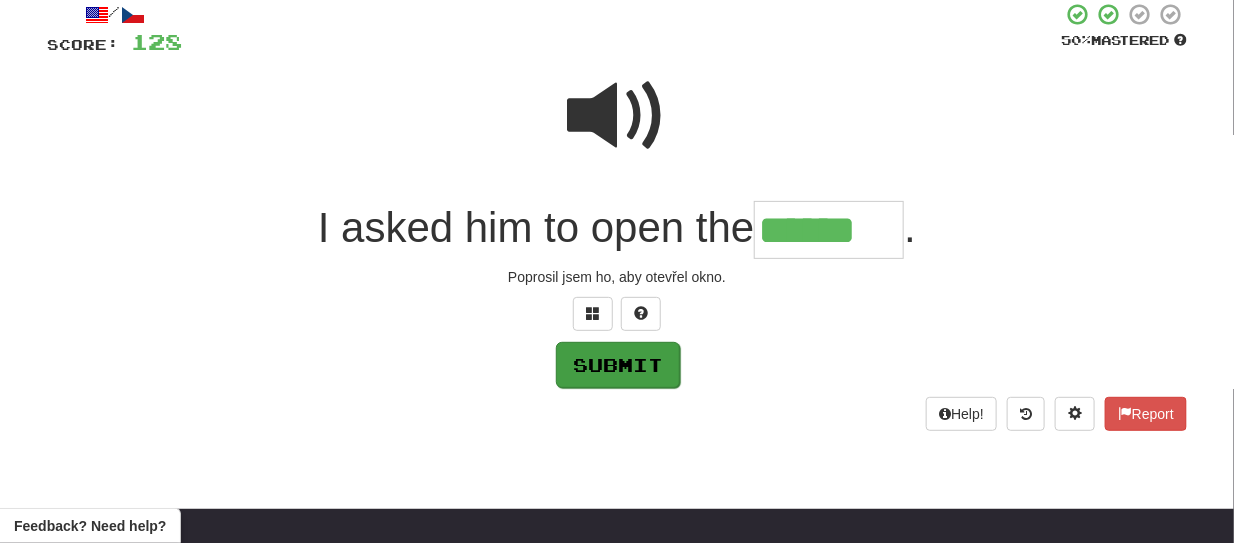 type on "******" 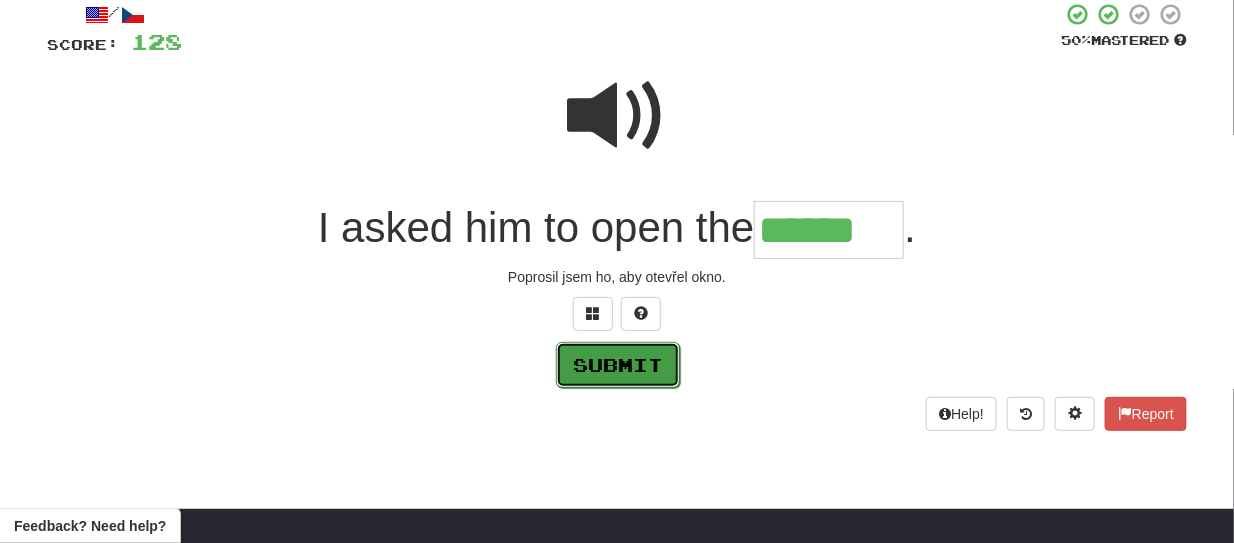 click on "Submit" at bounding box center [618, 365] 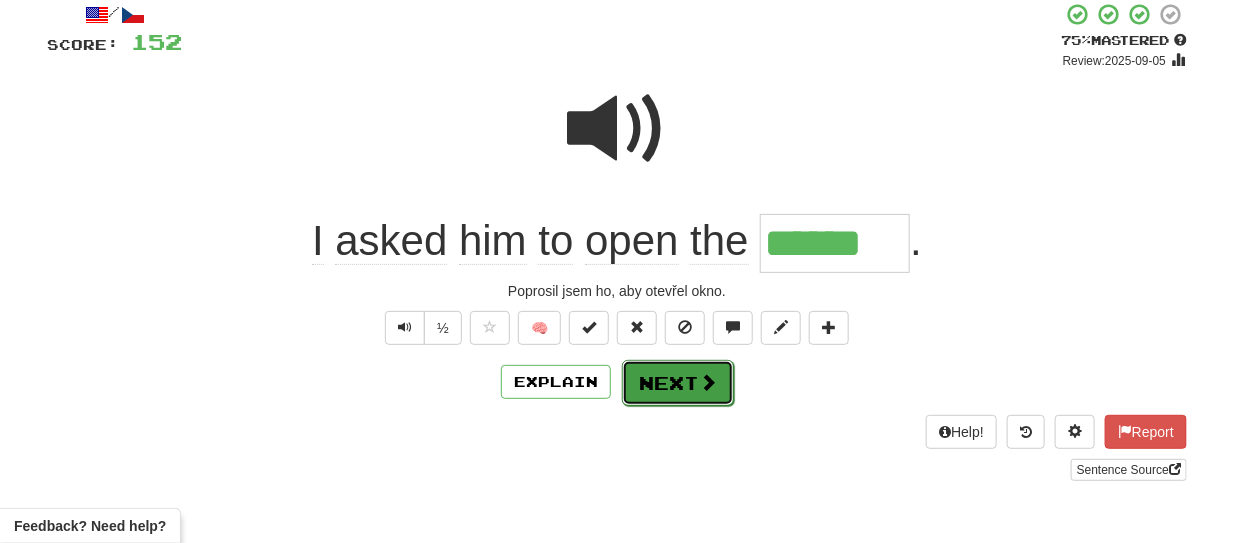 click on "Next" at bounding box center (678, 383) 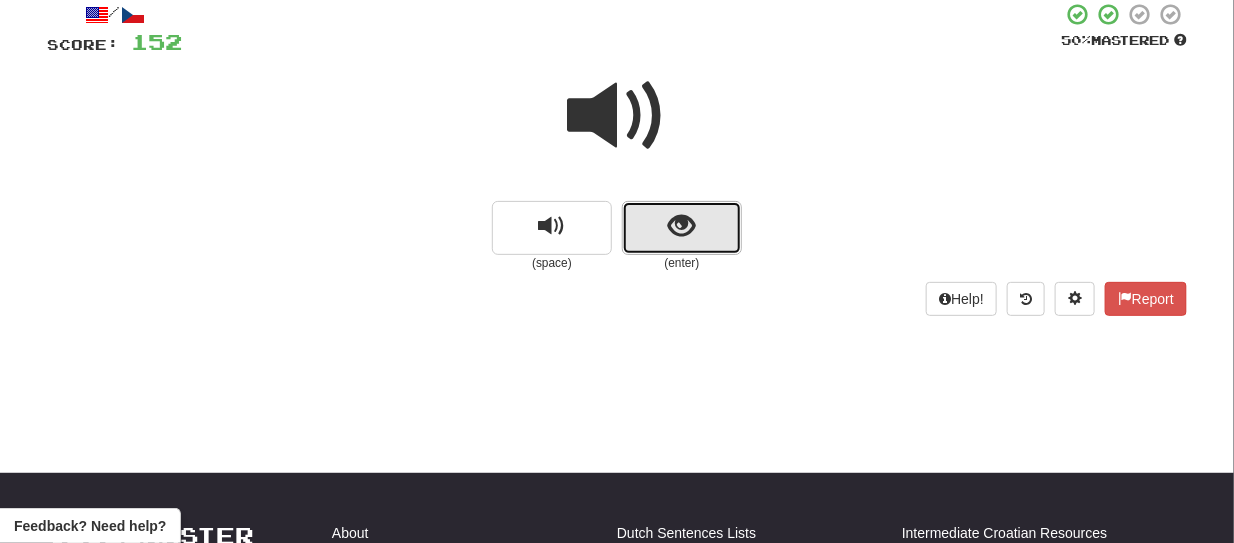 click at bounding box center (682, 228) 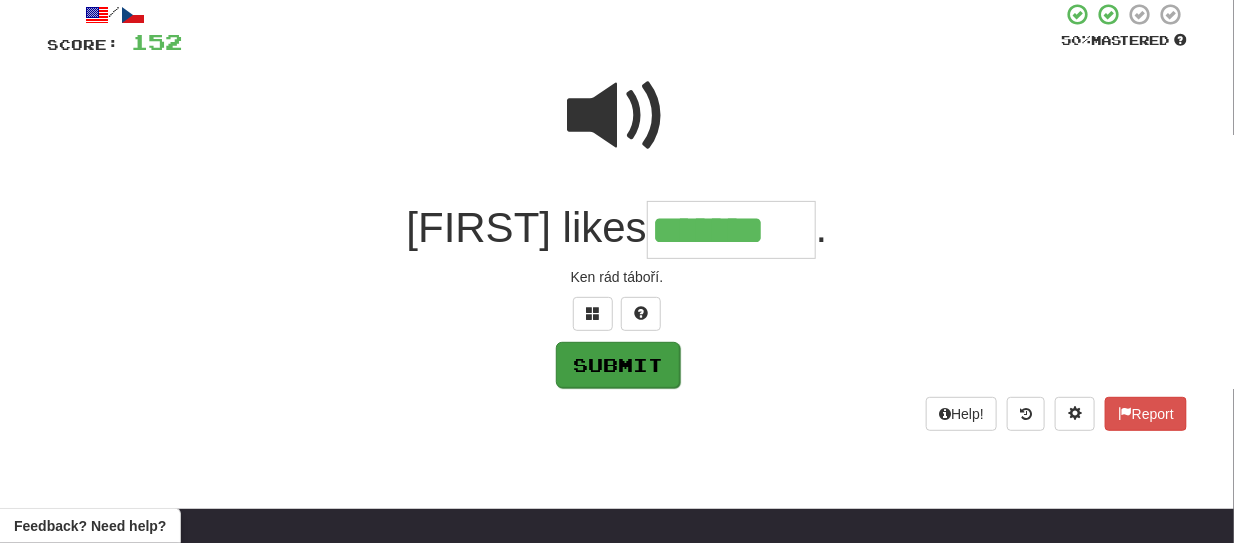 type on "*******" 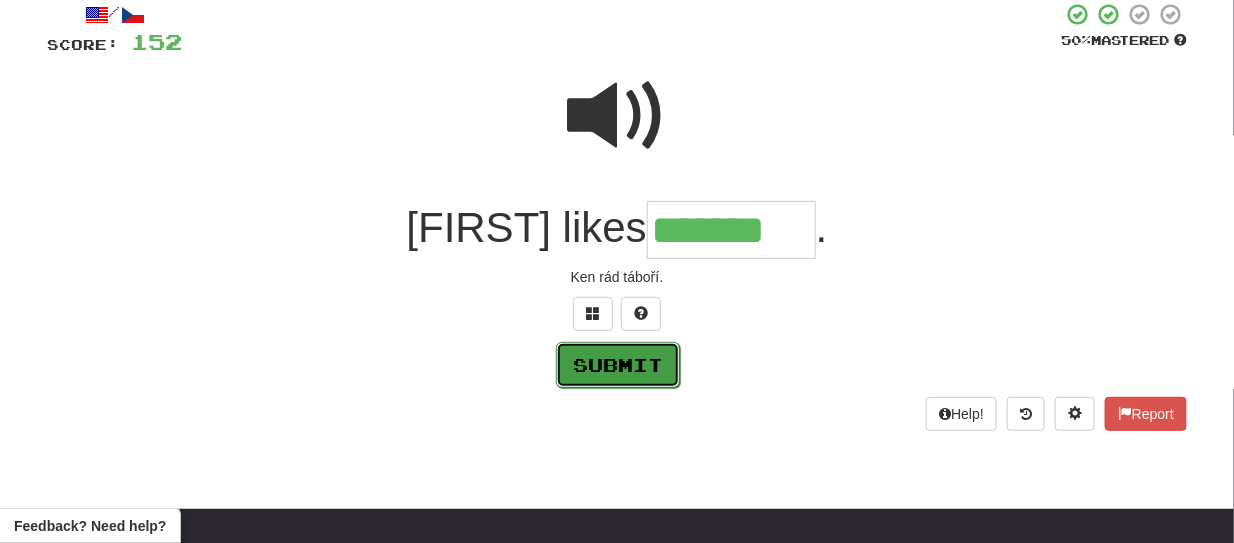click on "Submit" at bounding box center (618, 365) 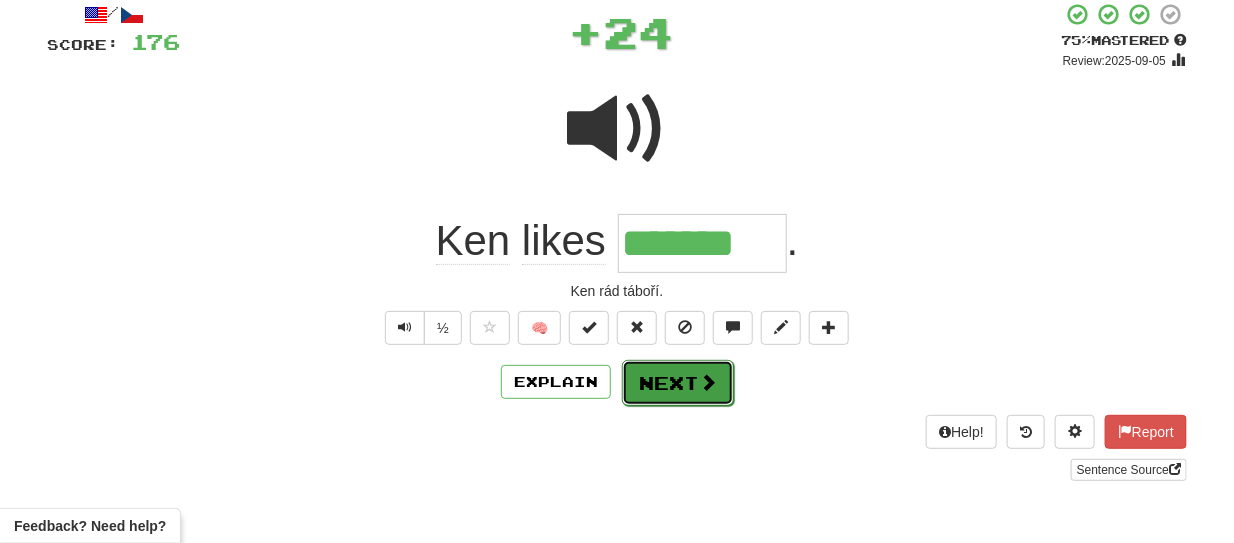 click at bounding box center (708, 382) 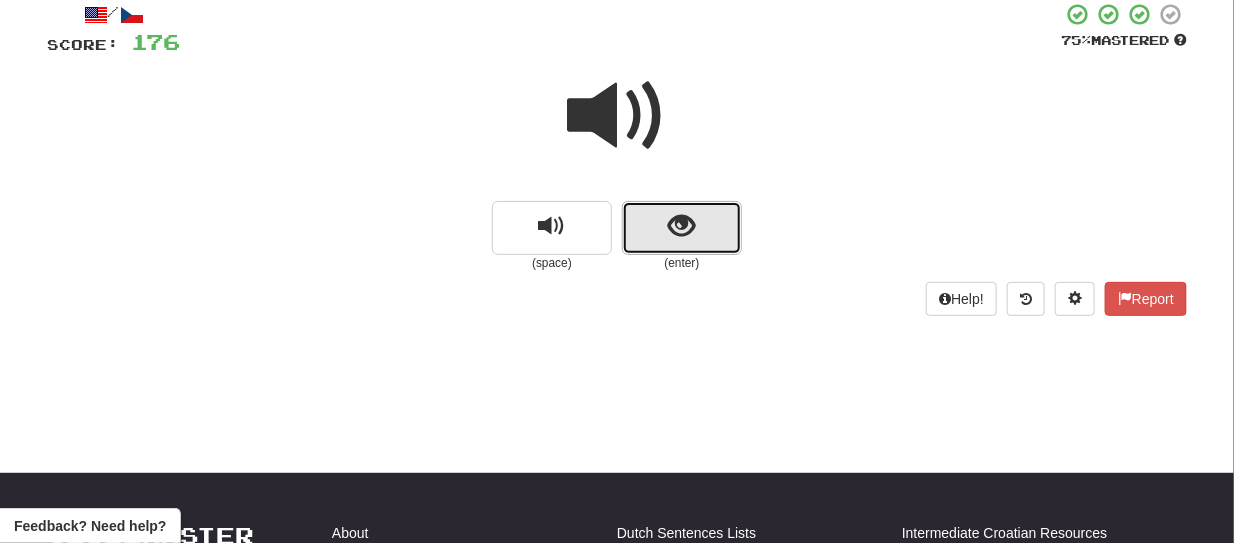click at bounding box center (682, 228) 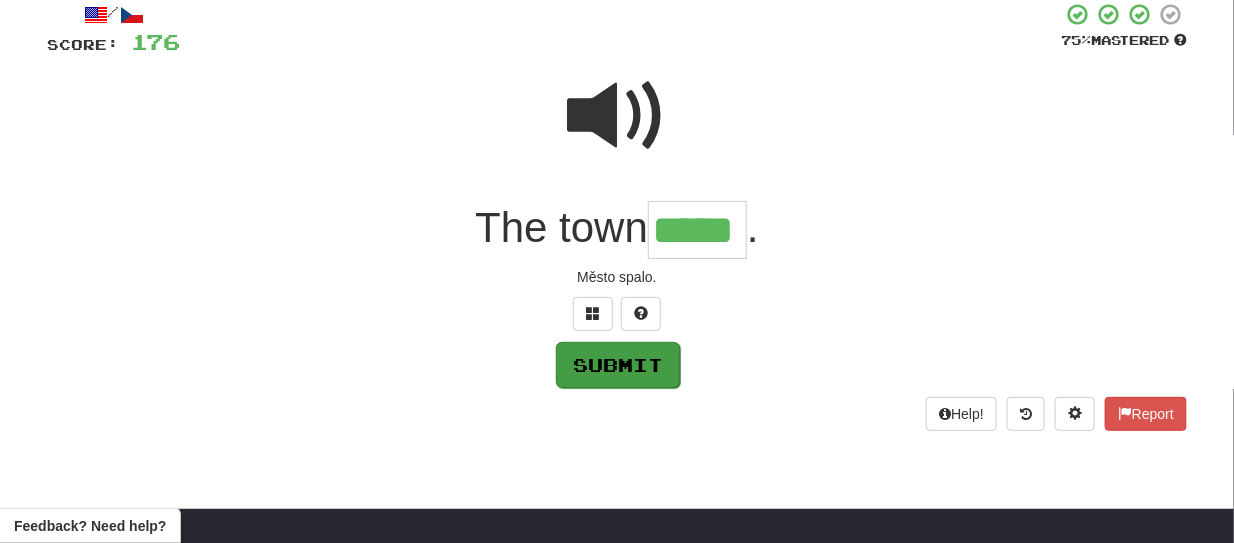 type on "*****" 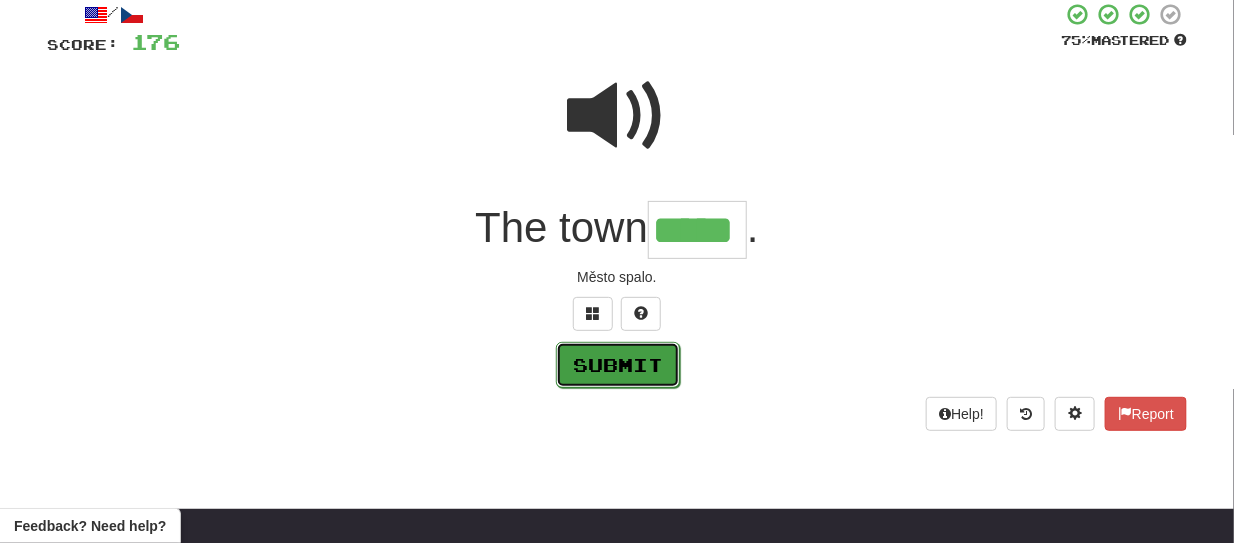 click on "Submit" at bounding box center (618, 365) 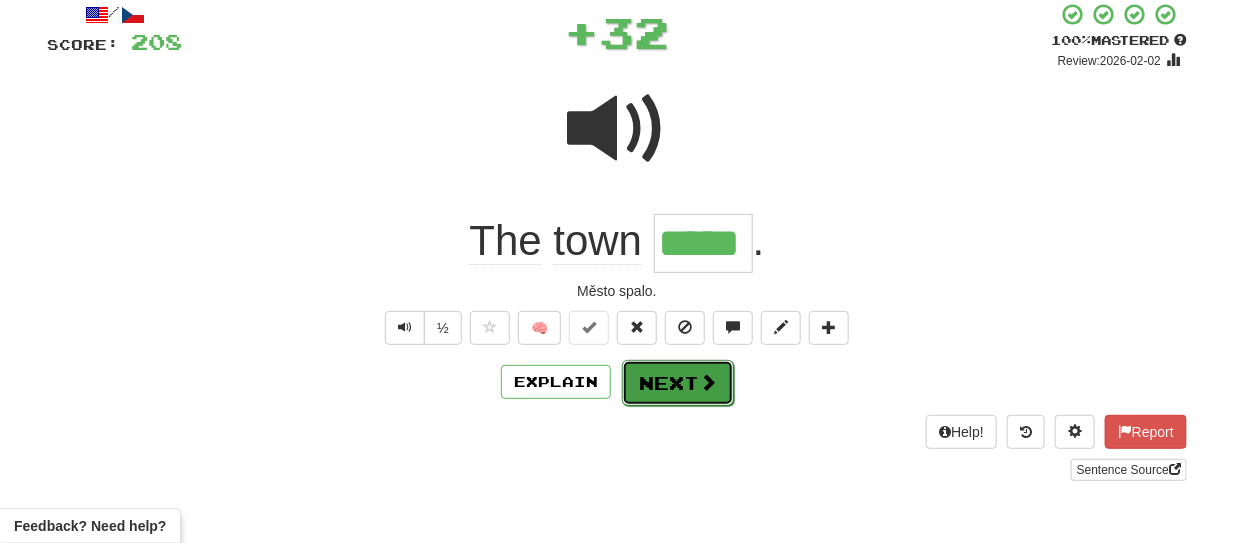 click at bounding box center (708, 382) 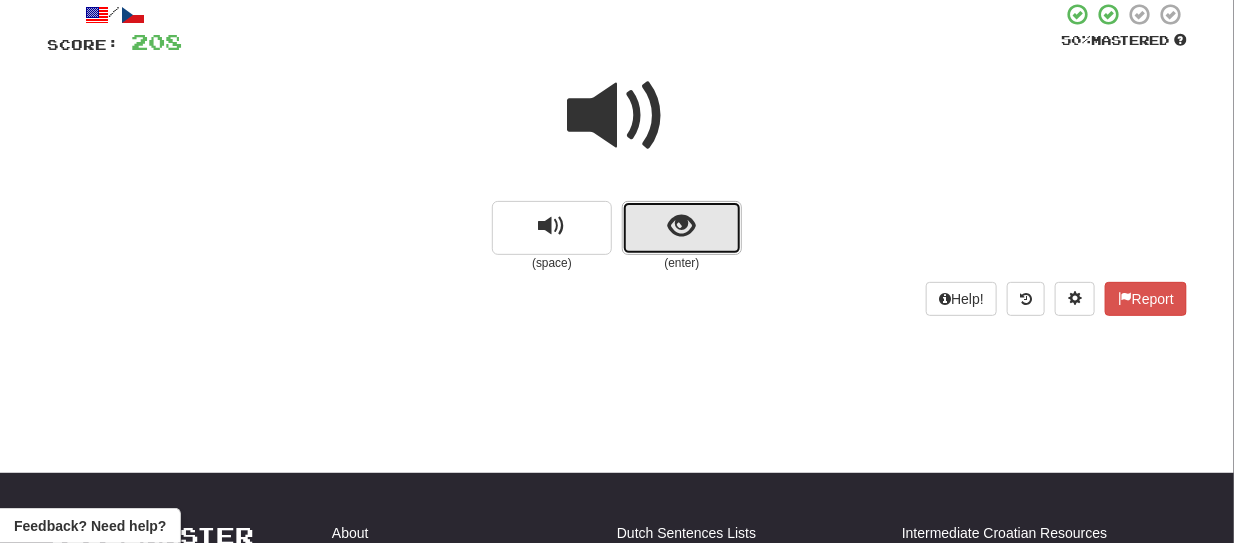 click at bounding box center [682, 228] 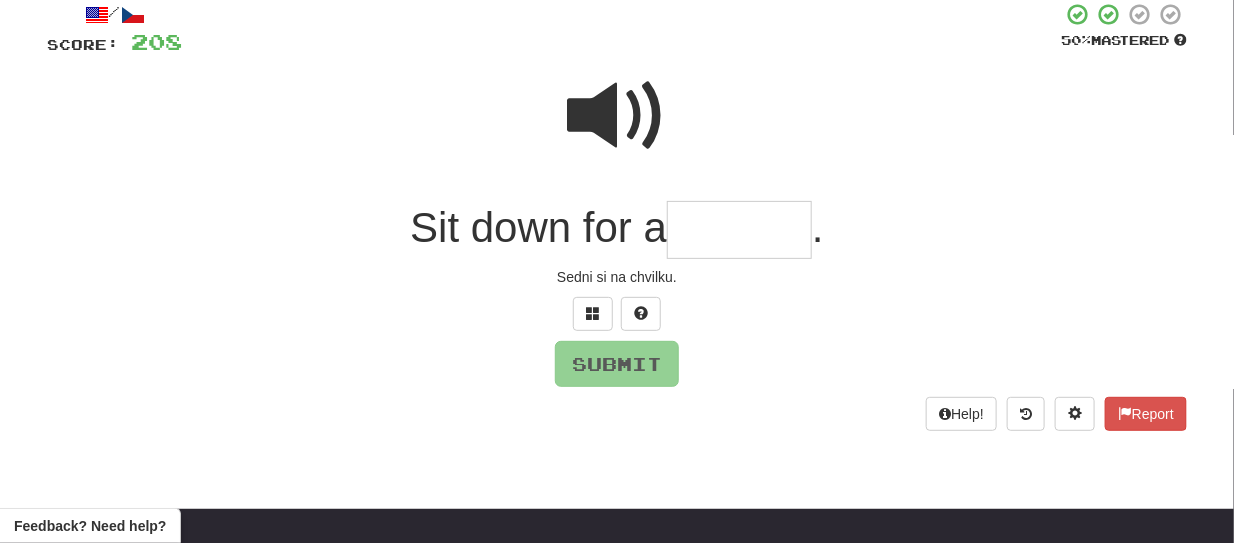type on "*" 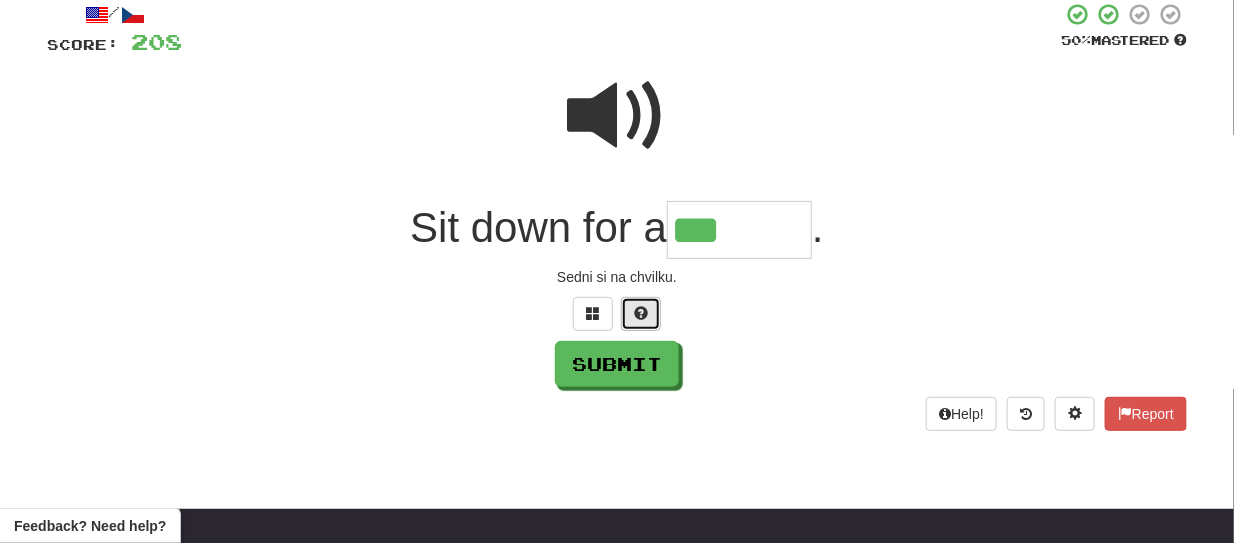 click at bounding box center [641, 314] 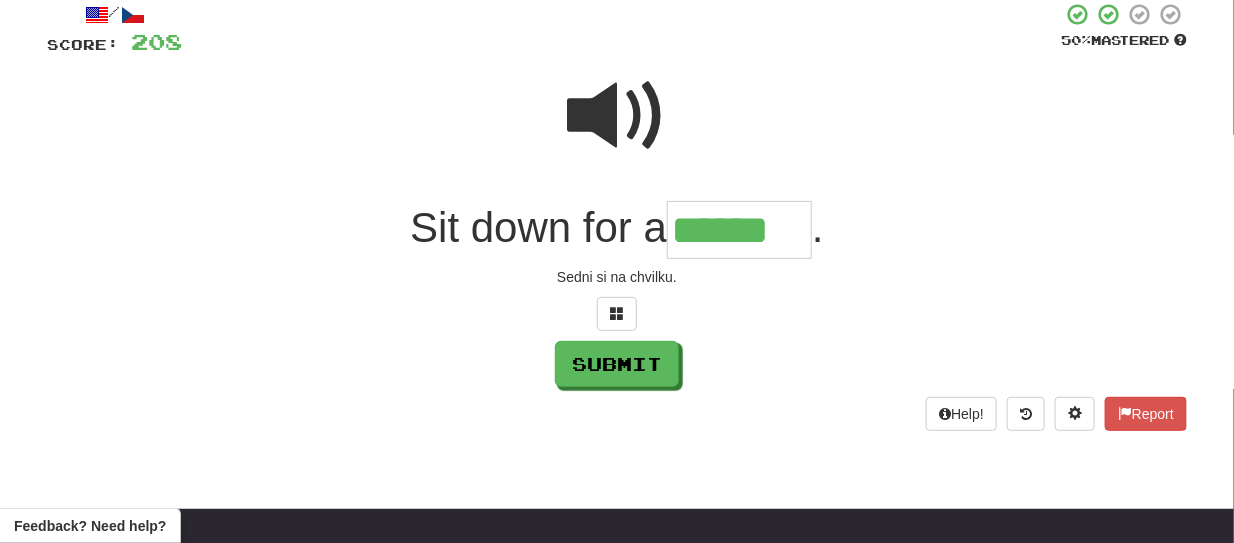 scroll, scrollTop: 0, scrollLeft: 0, axis: both 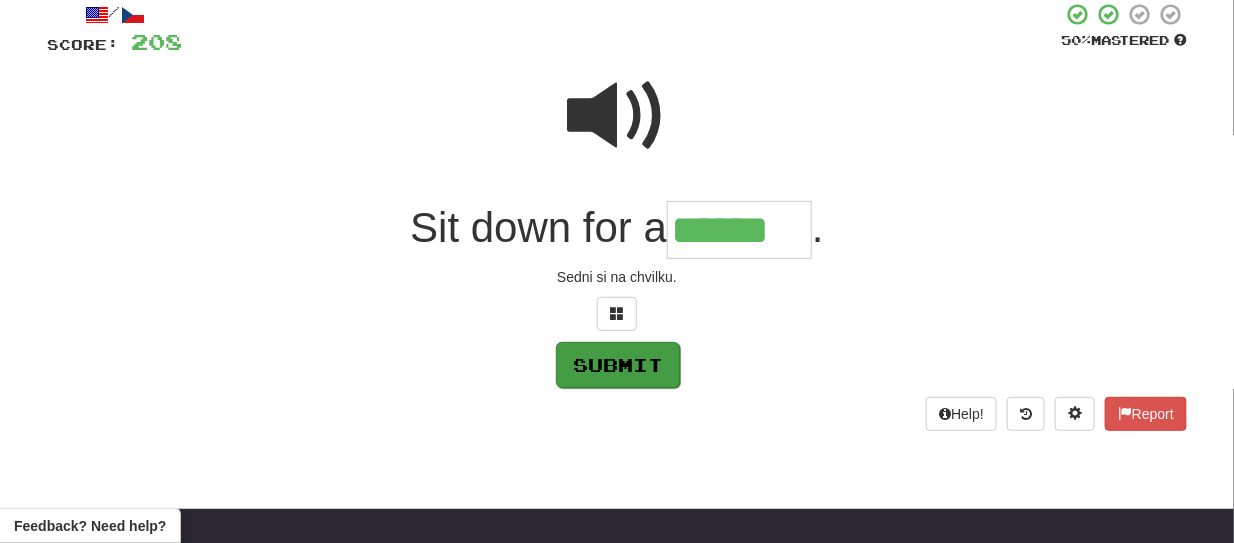 type on "******" 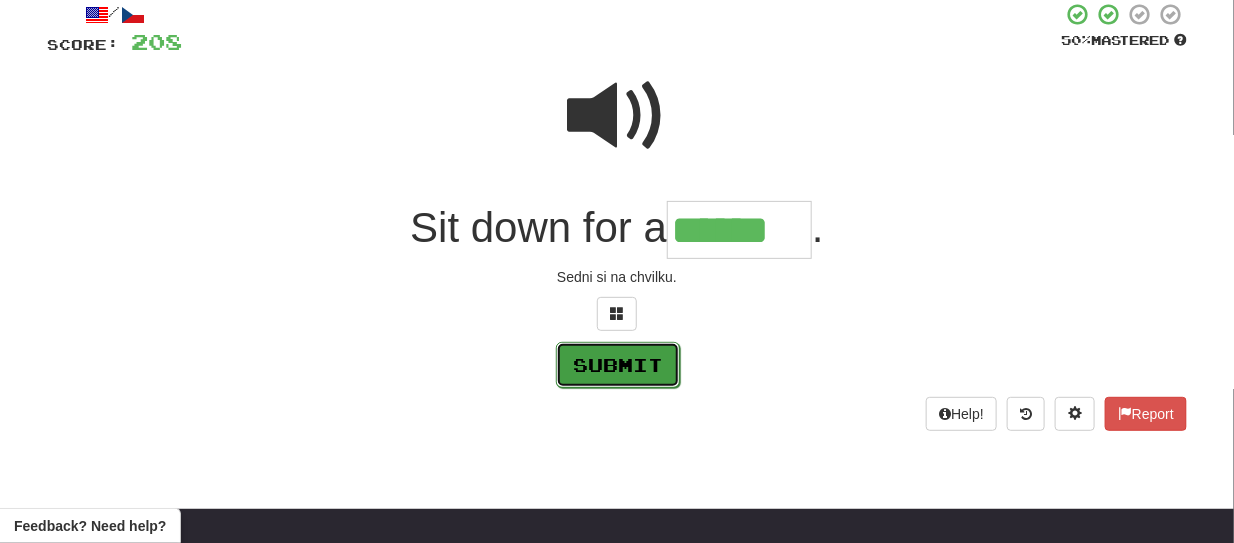 click on "Submit" at bounding box center [618, 365] 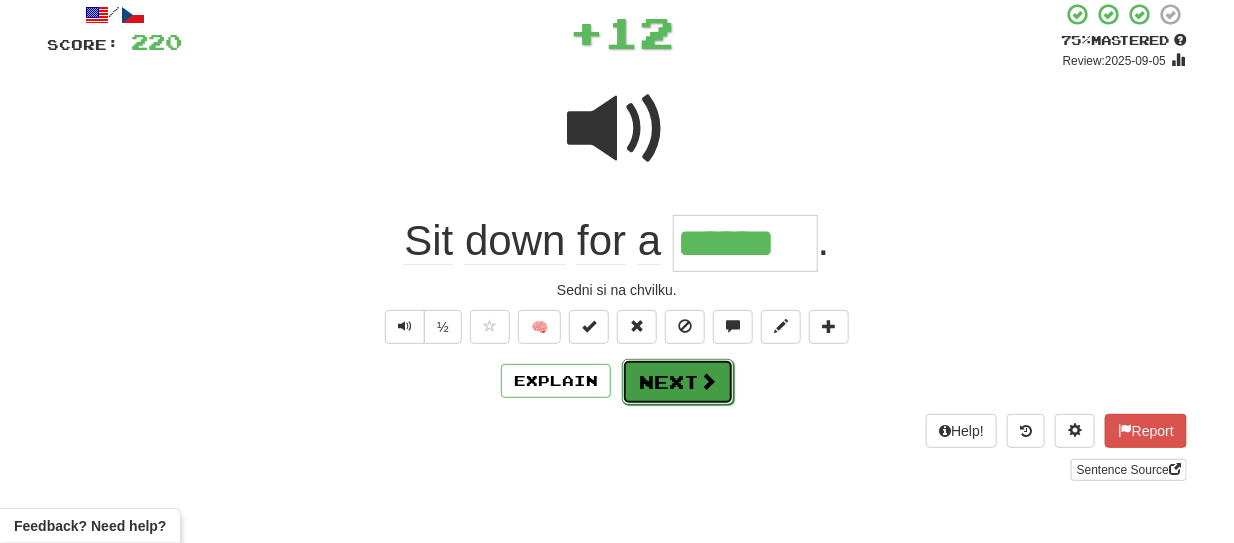 click on "Next" at bounding box center [678, 382] 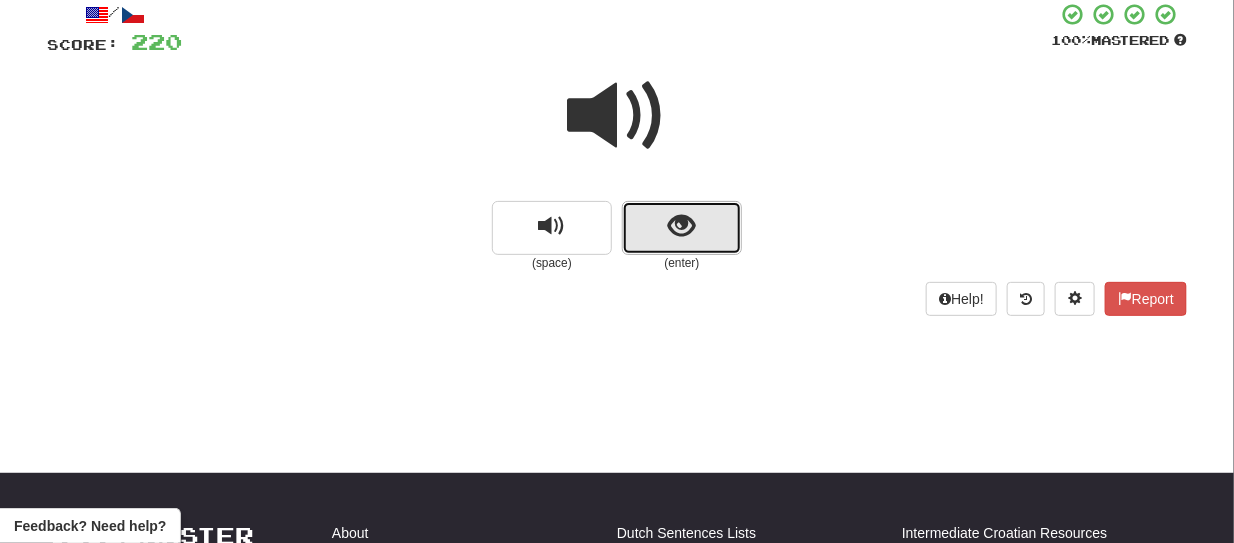 click at bounding box center (682, 228) 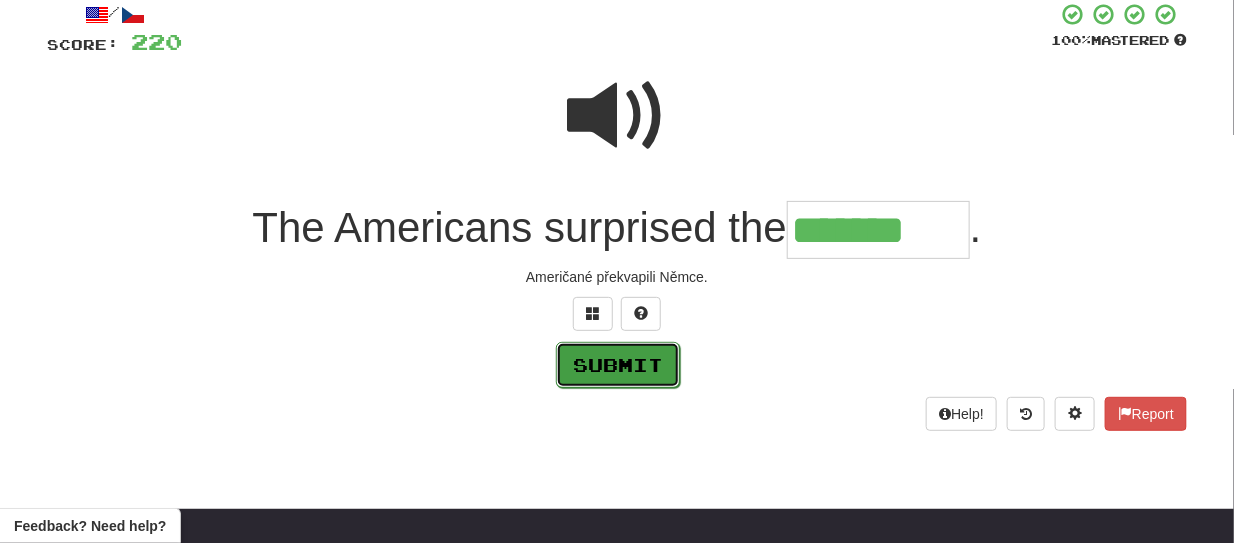 click on "Submit" at bounding box center (618, 365) 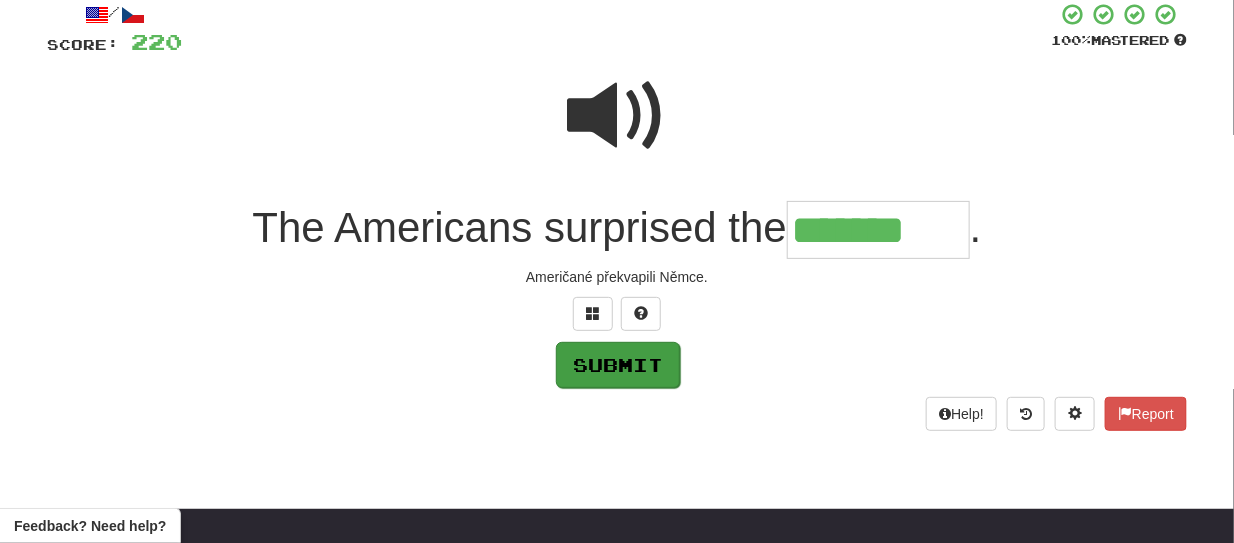 type on "*******" 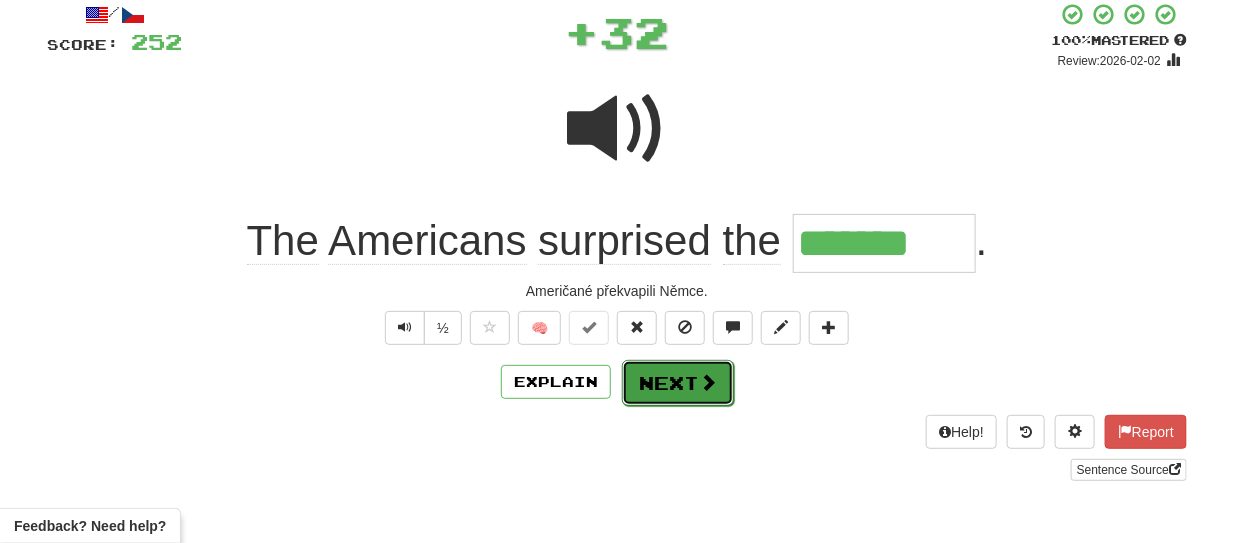 click at bounding box center [708, 382] 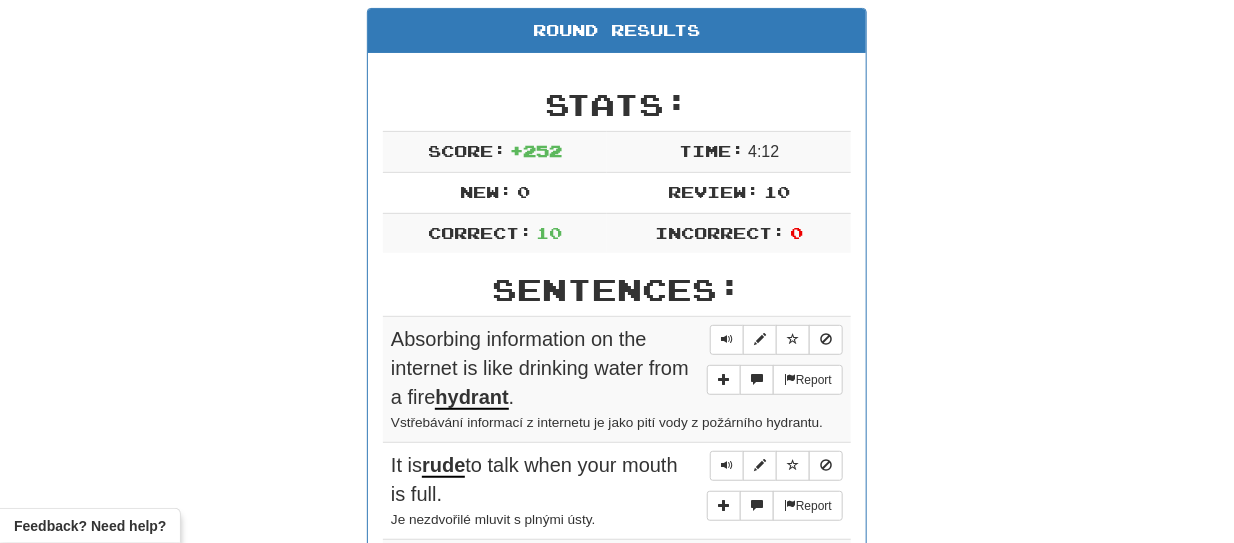 scroll, scrollTop: 207, scrollLeft: 0, axis: vertical 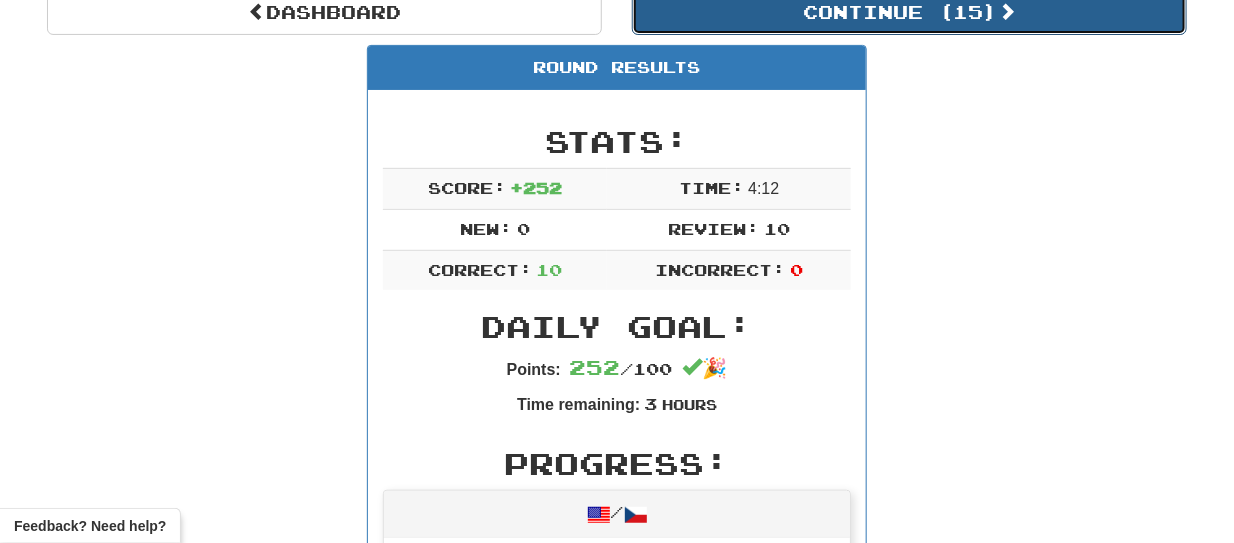 click on "Continue ( 15 )" at bounding box center [909, 12] 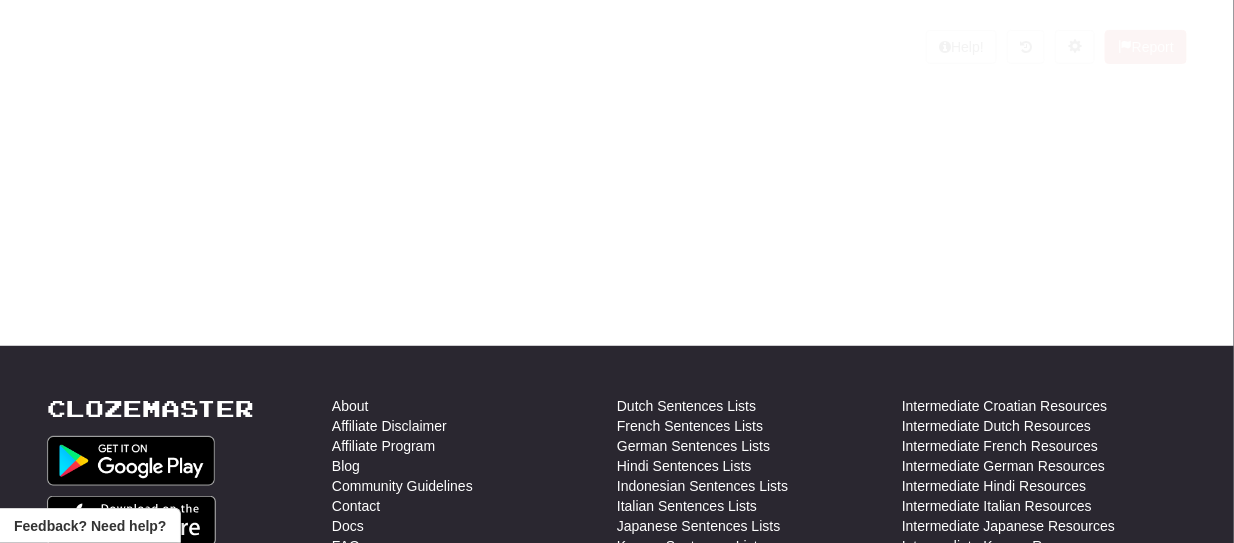scroll, scrollTop: 207, scrollLeft: 0, axis: vertical 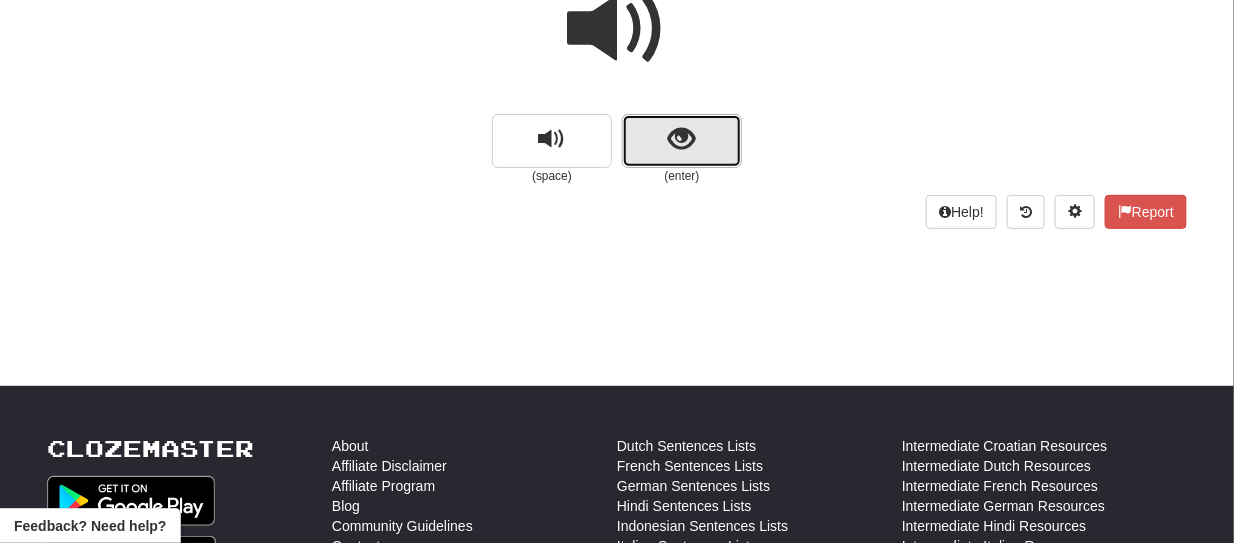 click at bounding box center (682, 141) 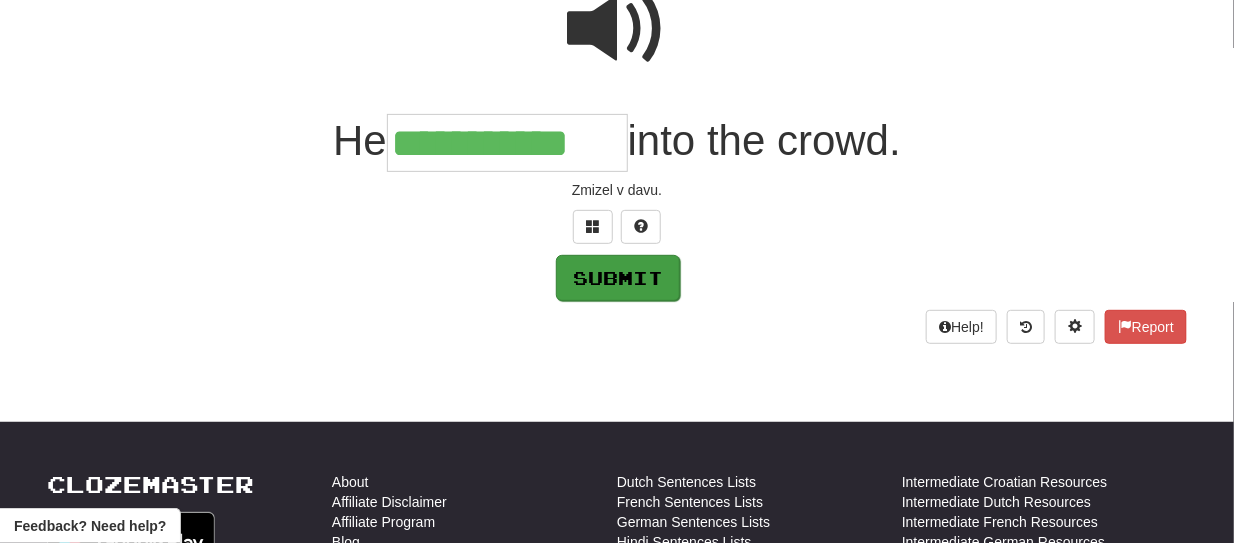 type on "**********" 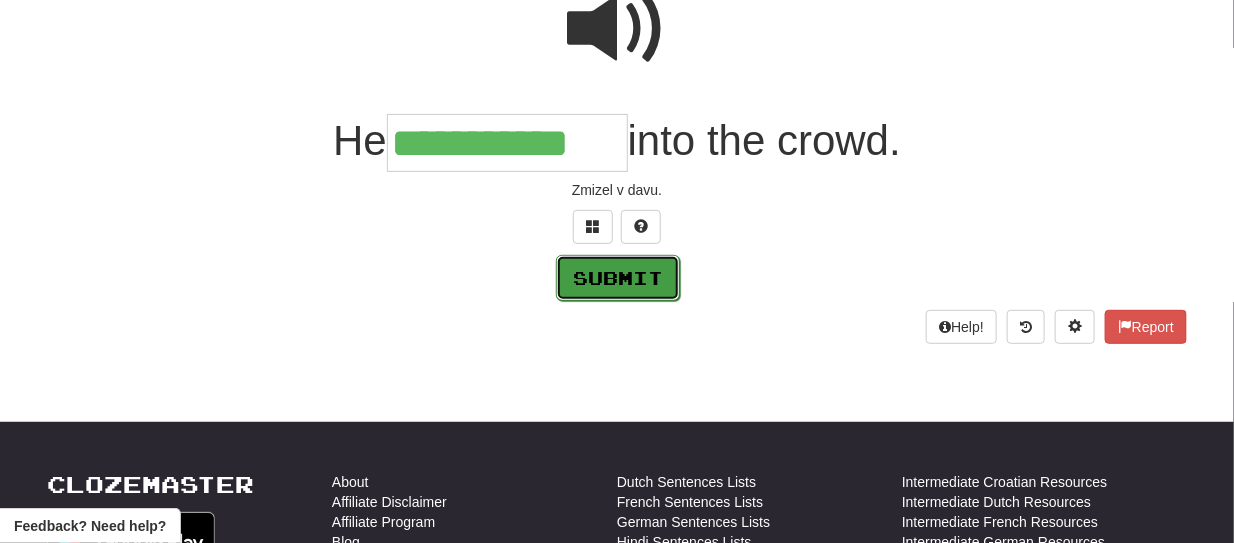 click on "Submit" at bounding box center [618, 278] 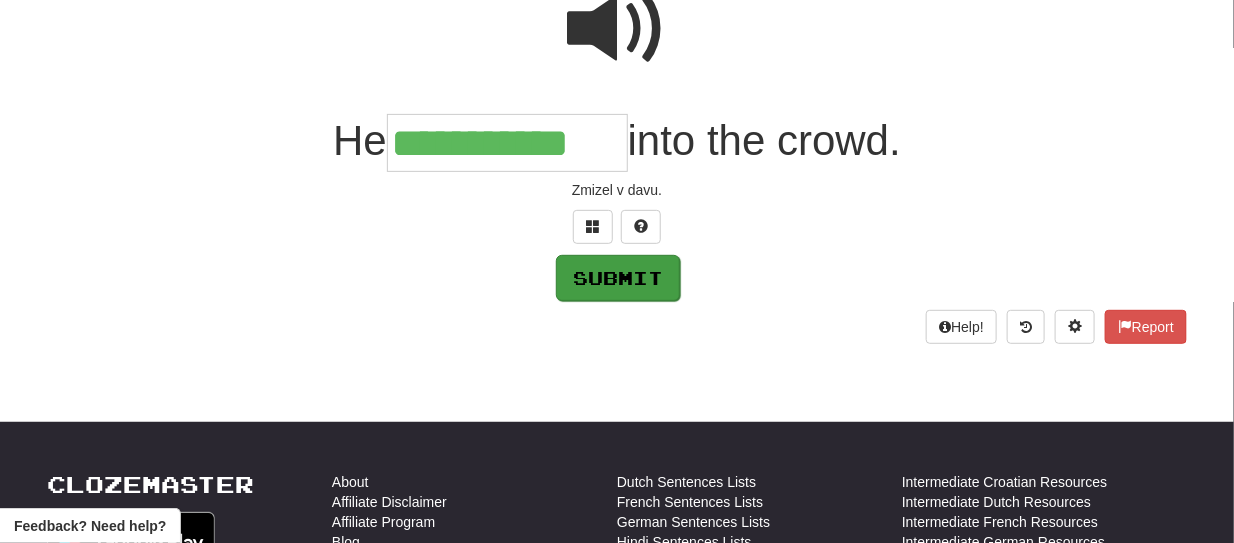 scroll, scrollTop: 220, scrollLeft: 0, axis: vertical 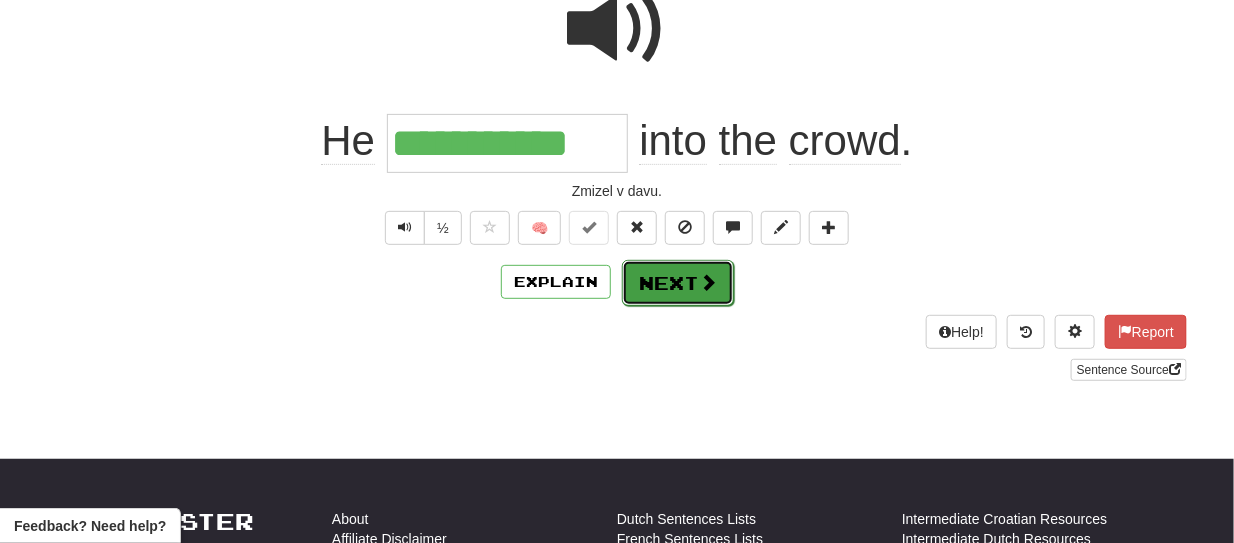 click on "Next" at bounding box center (678, 283) 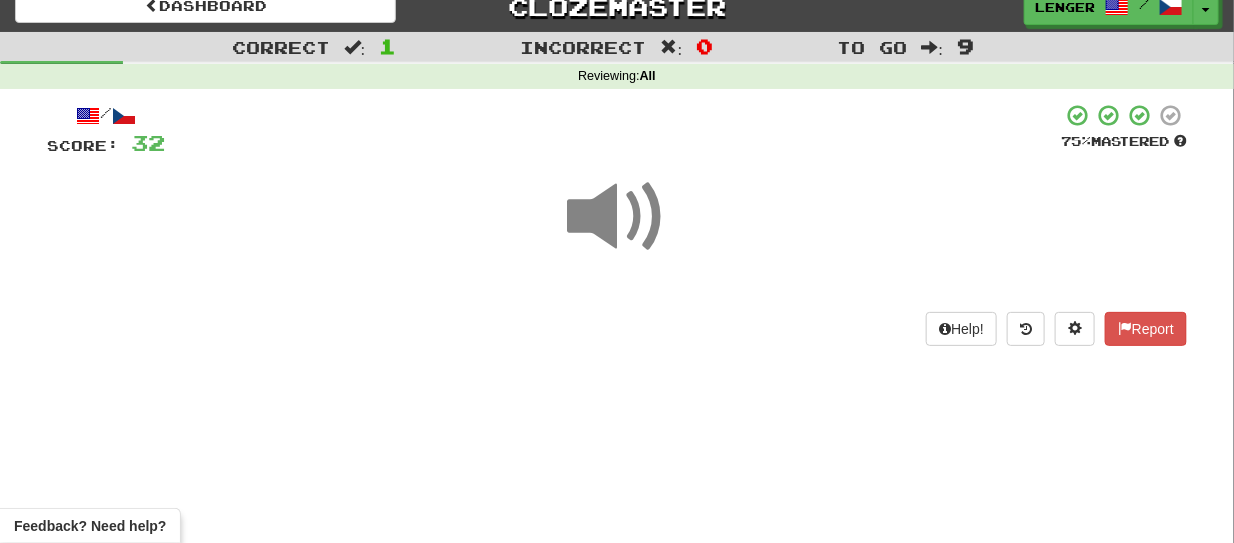 scroll, scrollTop: 91, scrollLeft: 0, axis: vertical 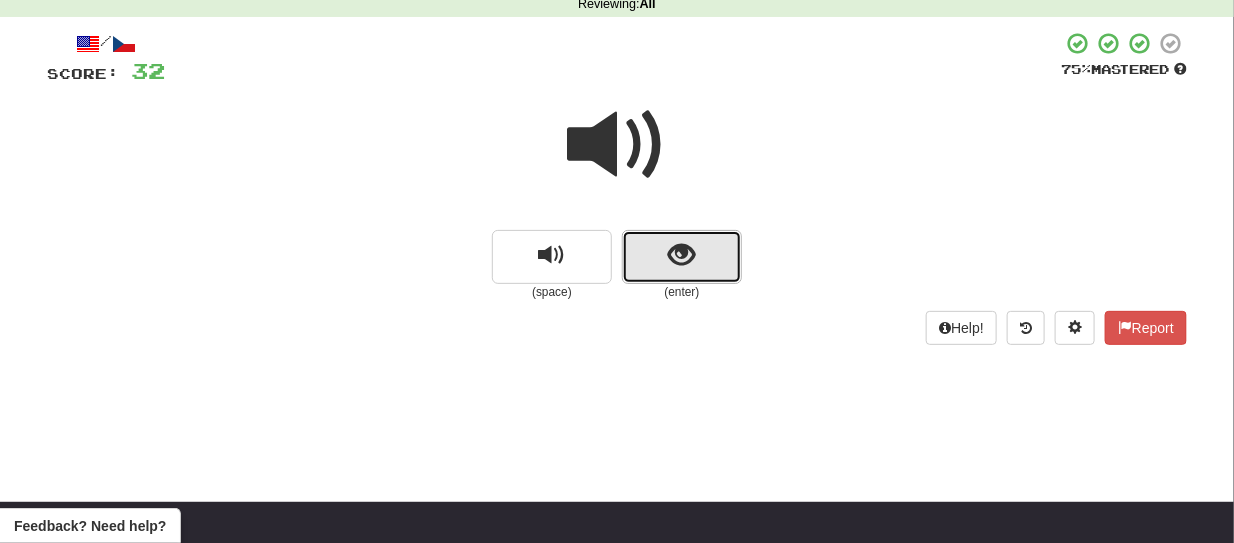 click at bounding box center [682, 257] 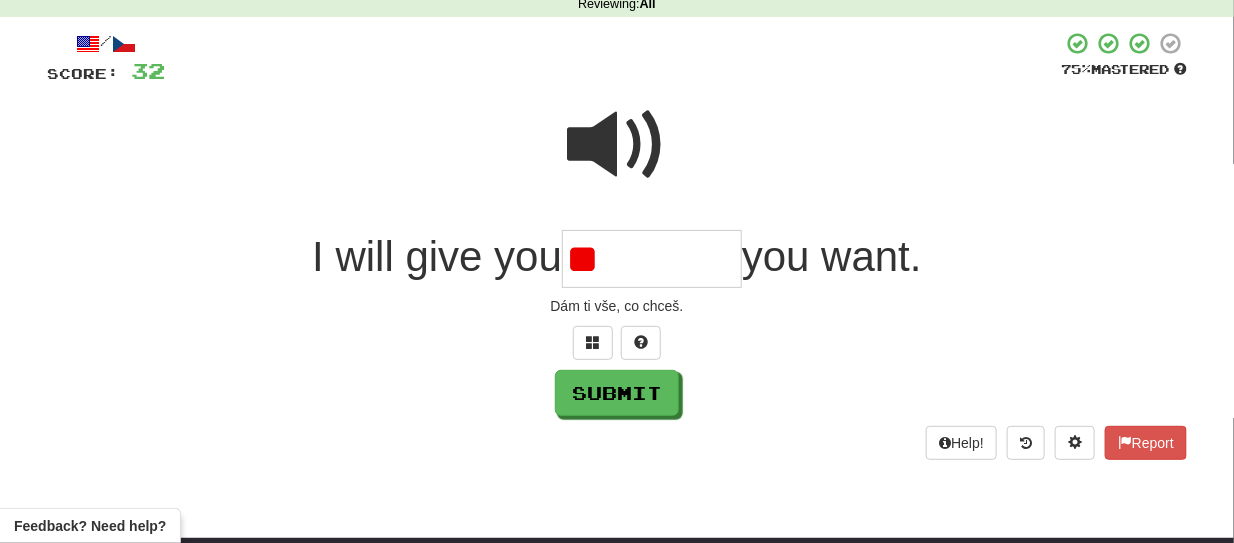 type on "*" 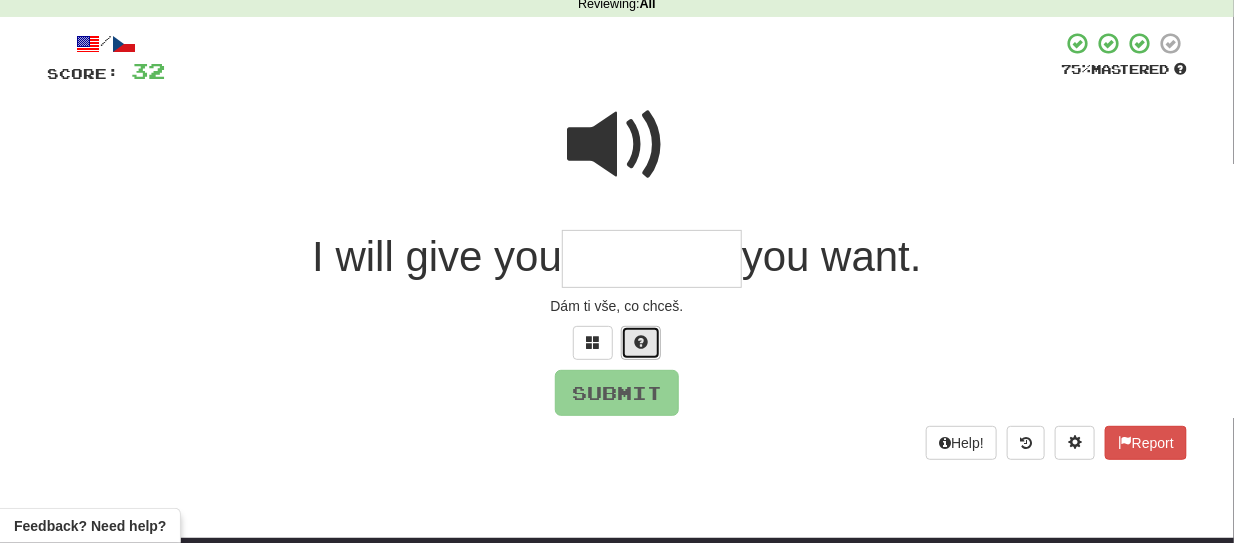 click at bounding box center [641, 343] 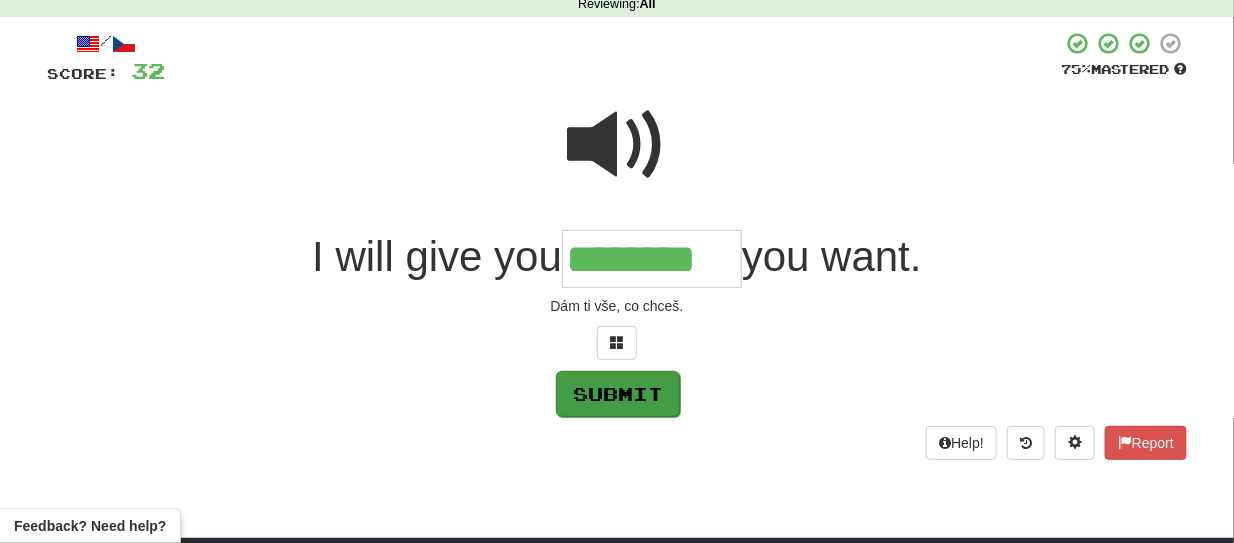 type on "********" 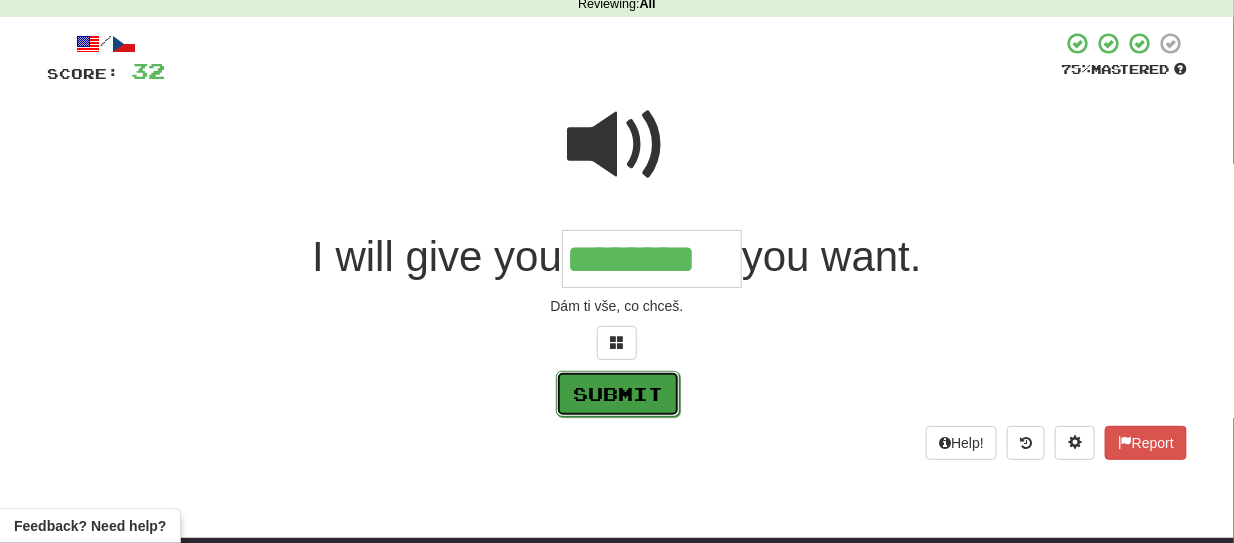 click on "Submit" at bounding box center [618, 394] 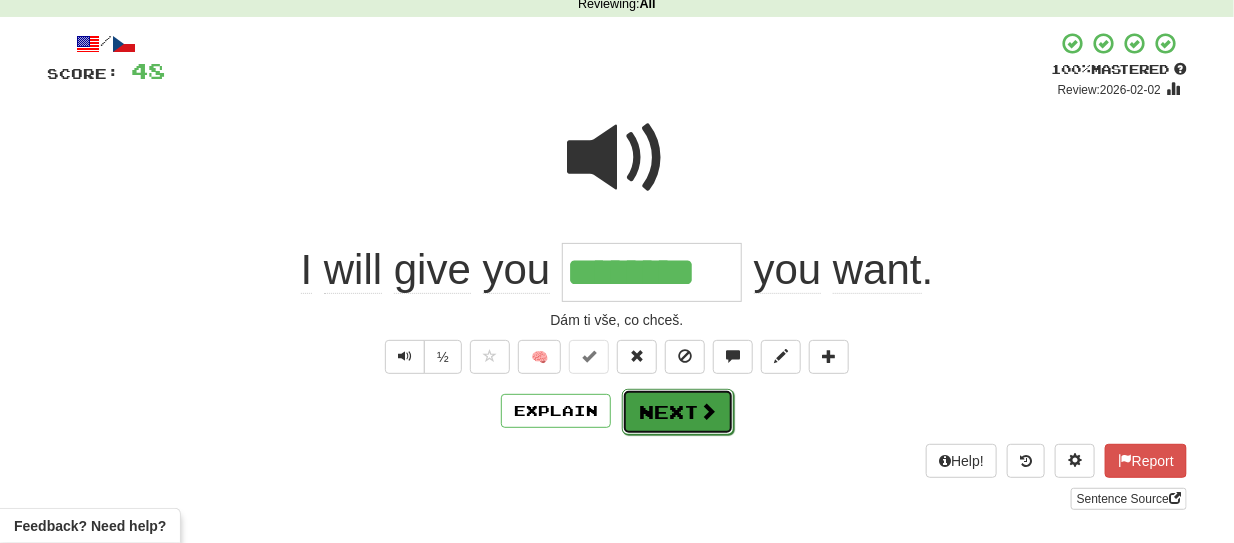 click on "Next" at bounding box center (678, 412) 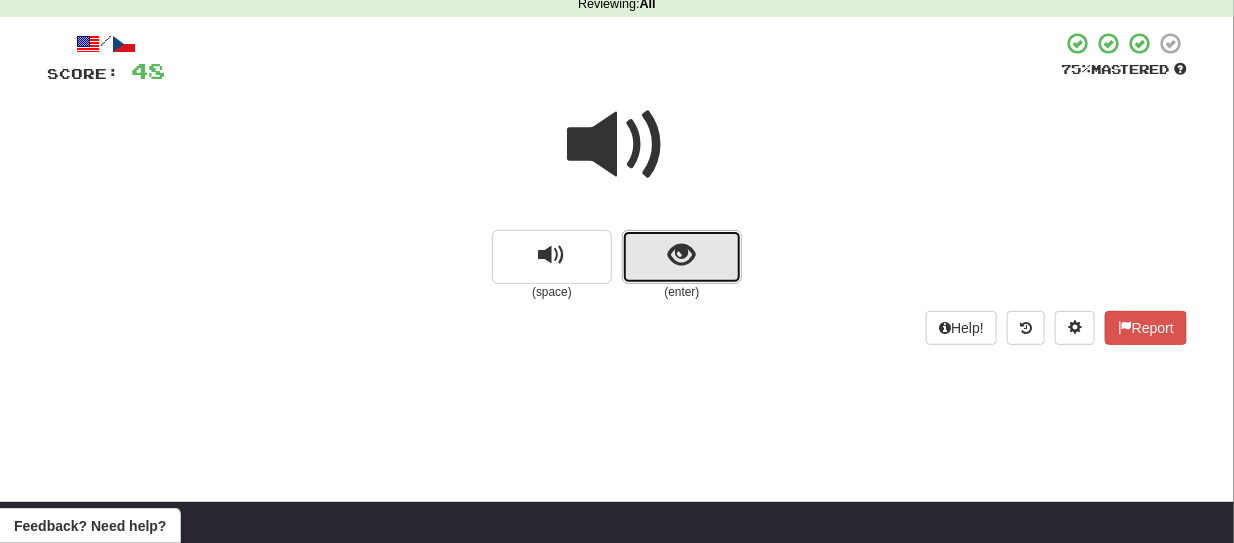 click at bounding box center [682, 257] 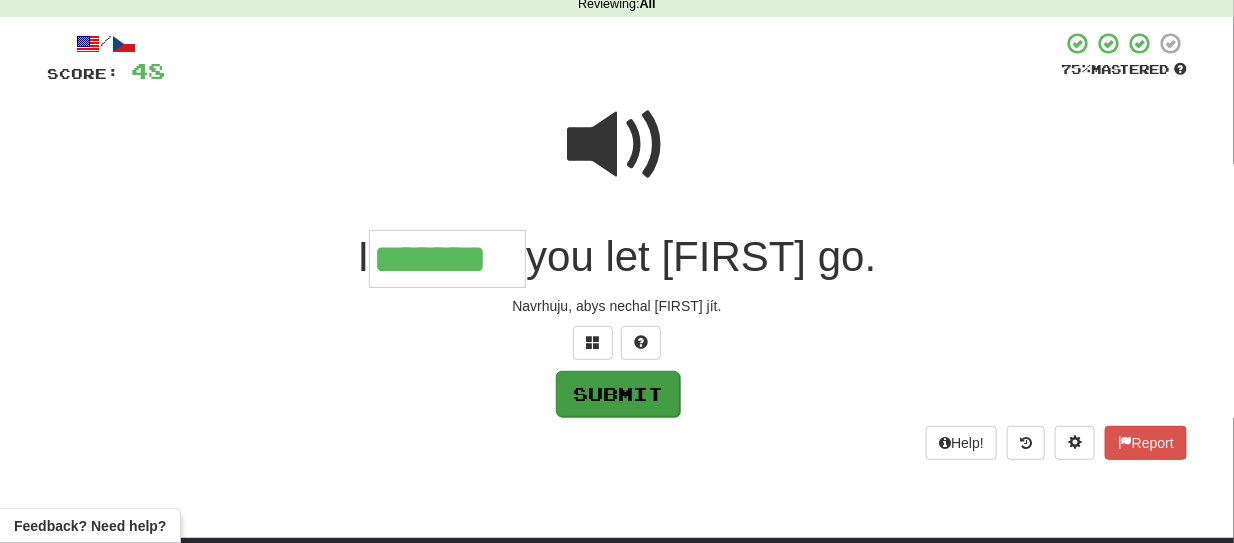 type on "*******" 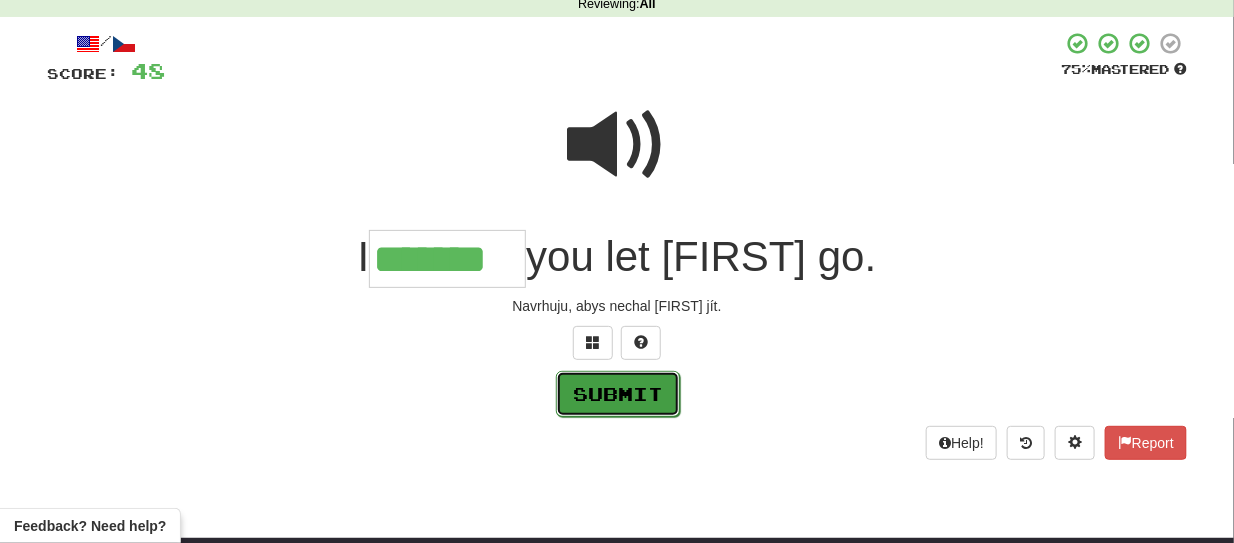 click on "Submit" at bounding box center (618, 394) 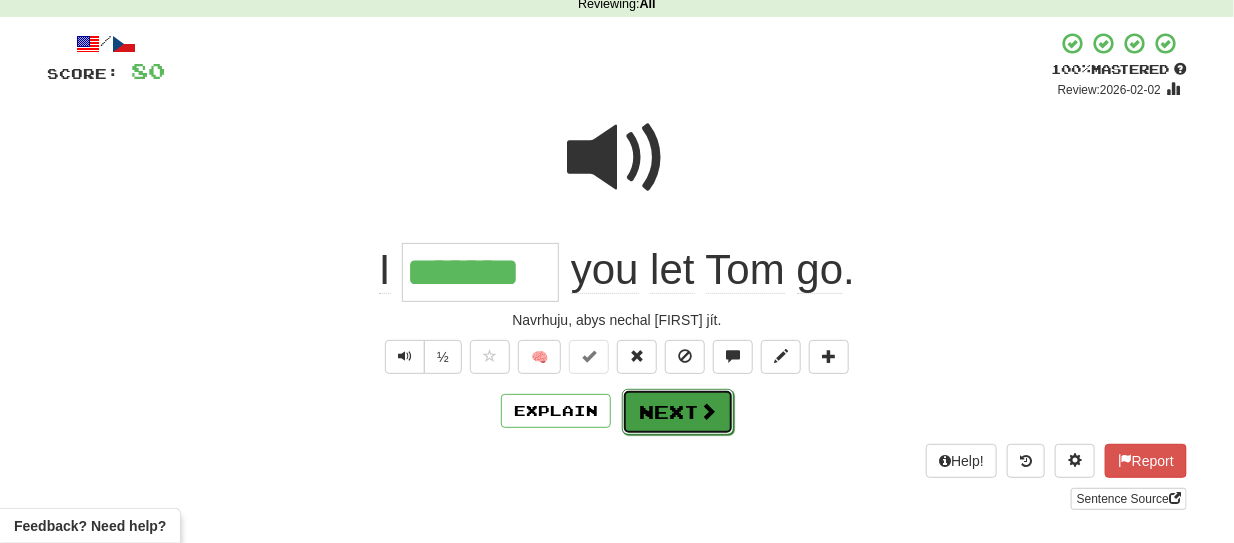 click on "Next" at bounding box center (678, 412) 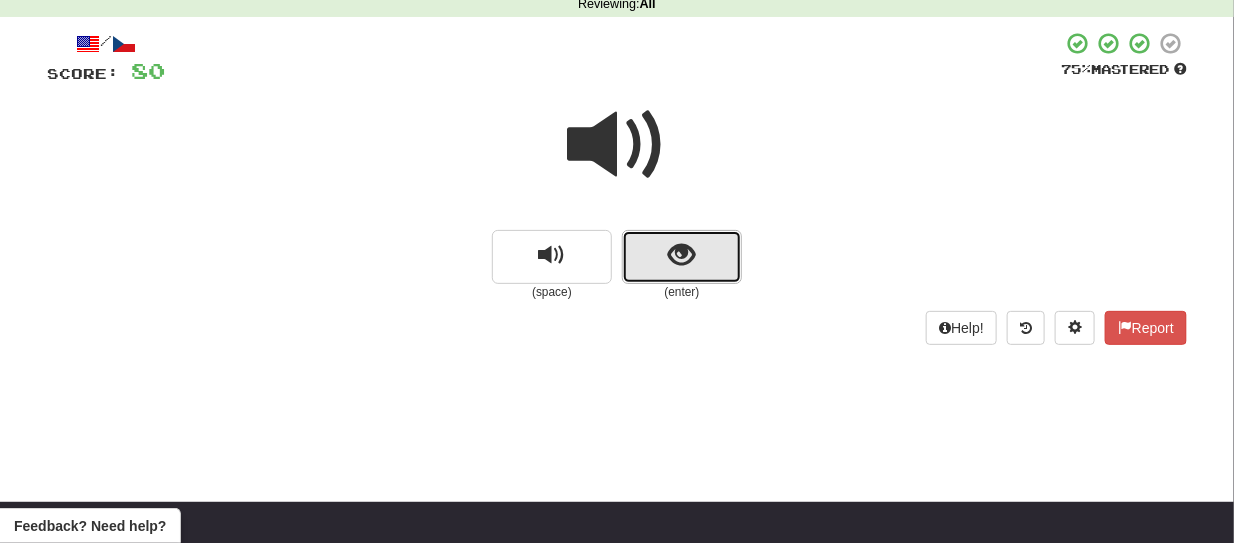click at bounding box center [682, 257] 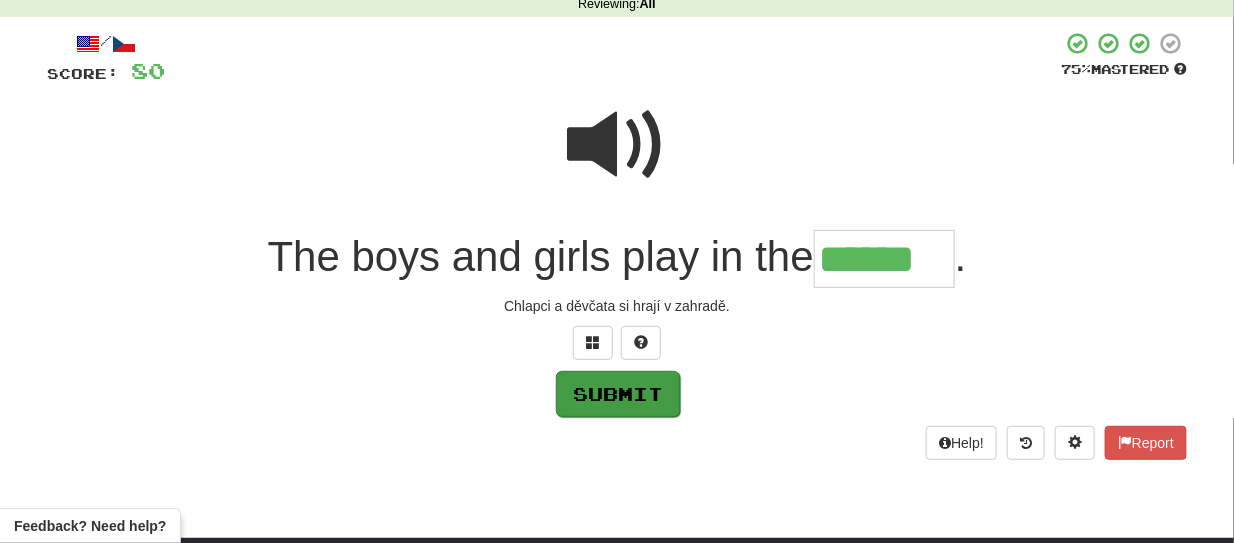 type on "******" 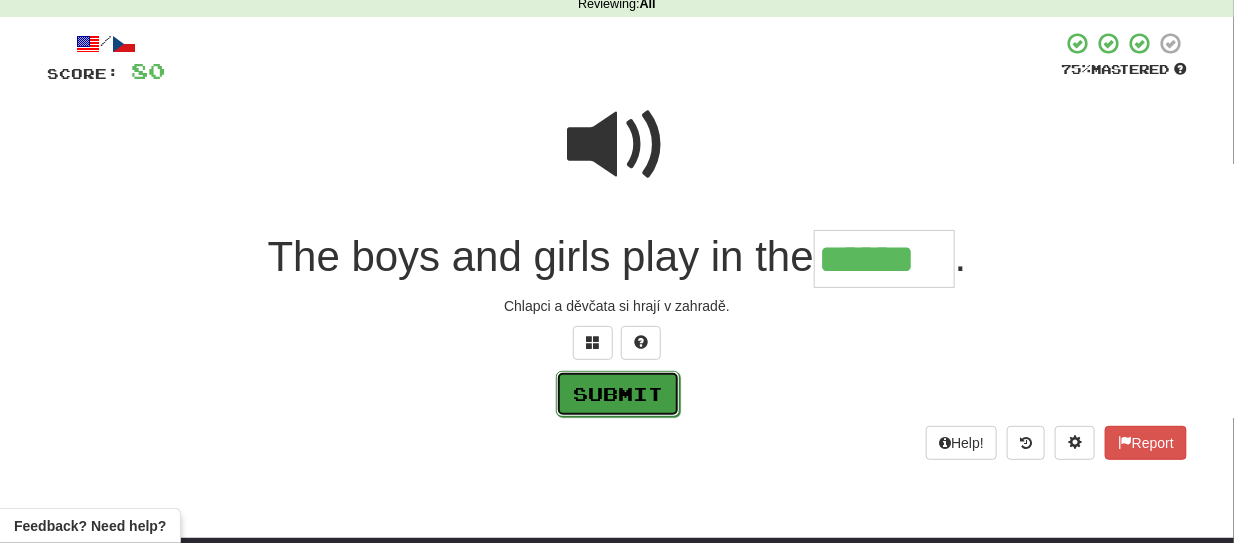 click on "Submit" at bounding box center (618, 394) 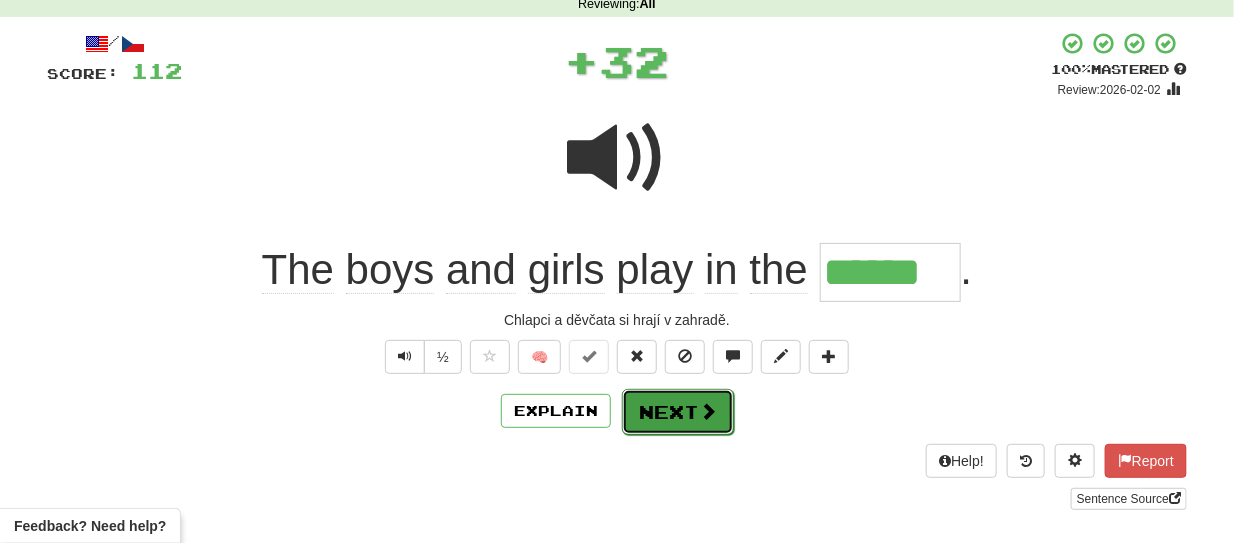 click at bounding box center (708, 411) 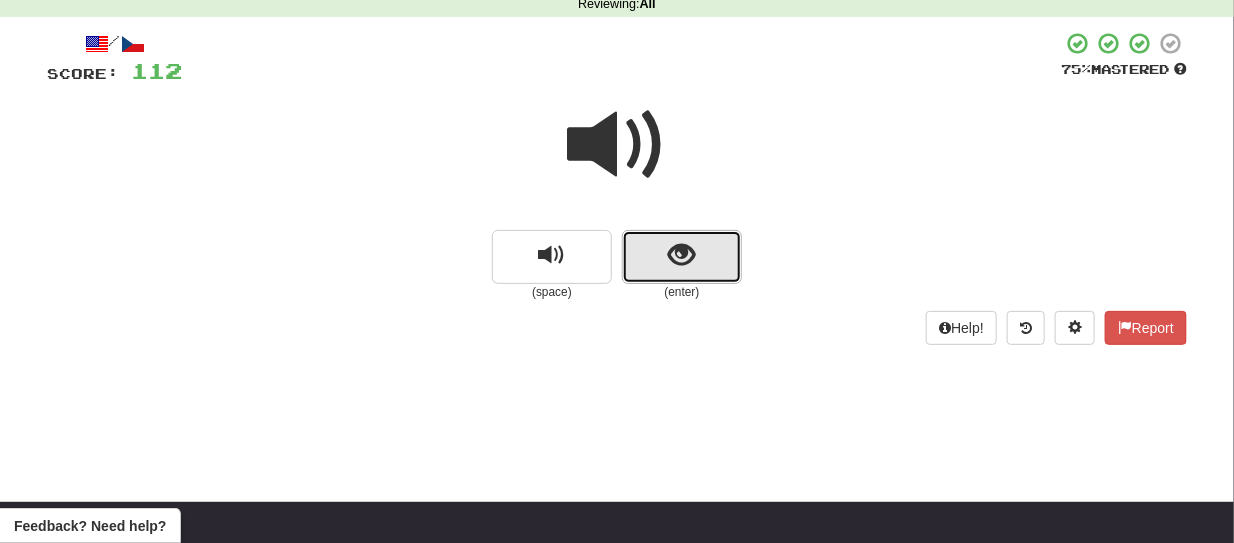 click at bounding box center [682, 257] 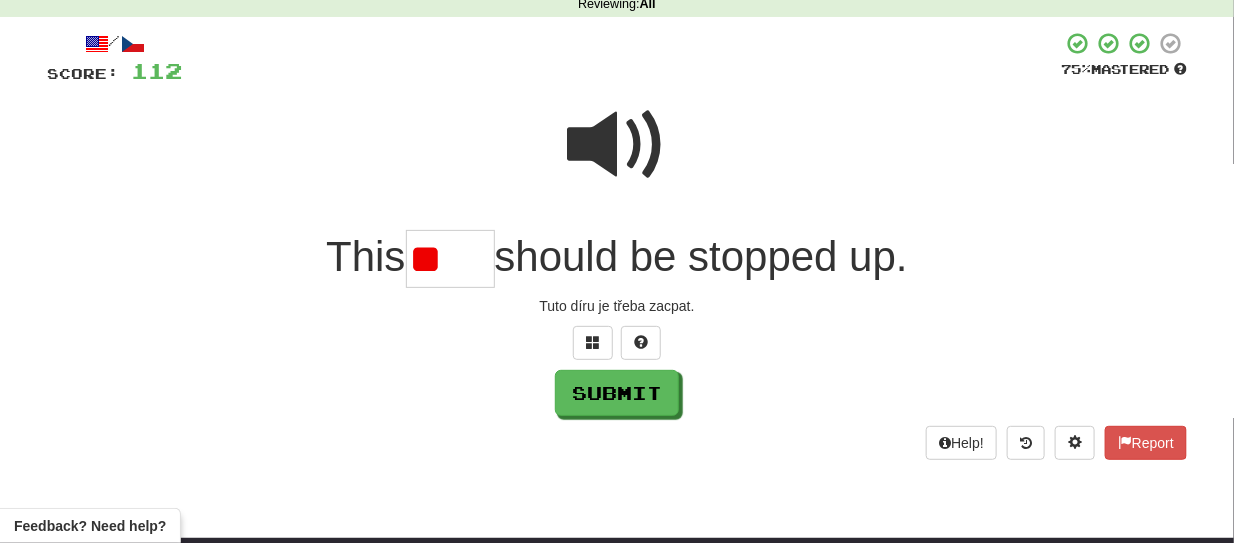 type on "*" 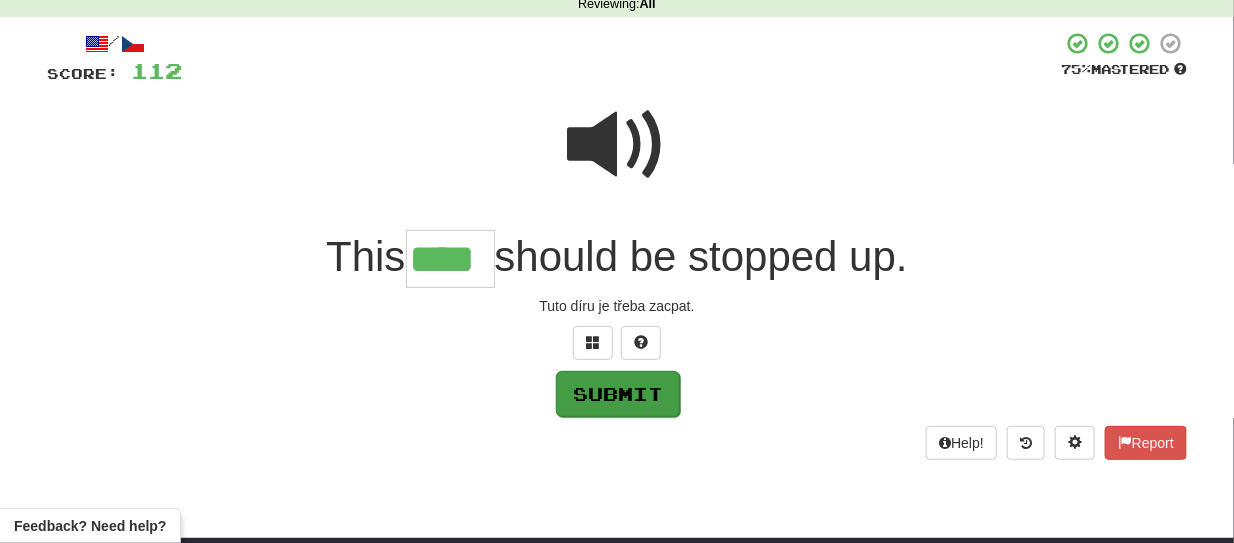 type on "****" 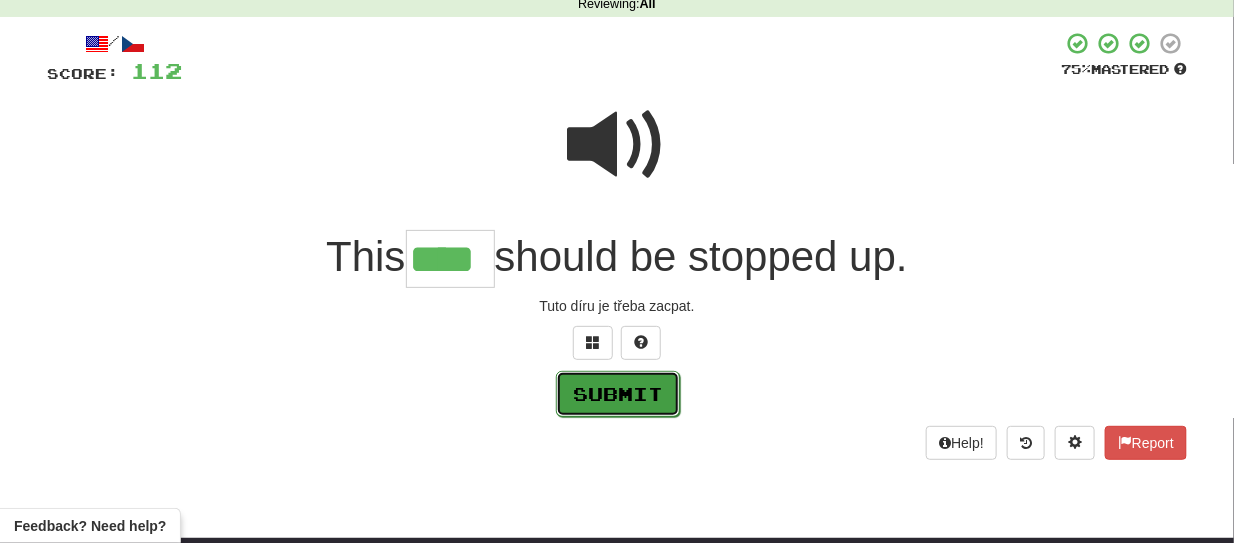 click on "Submit" at bounding box center (618, 394) 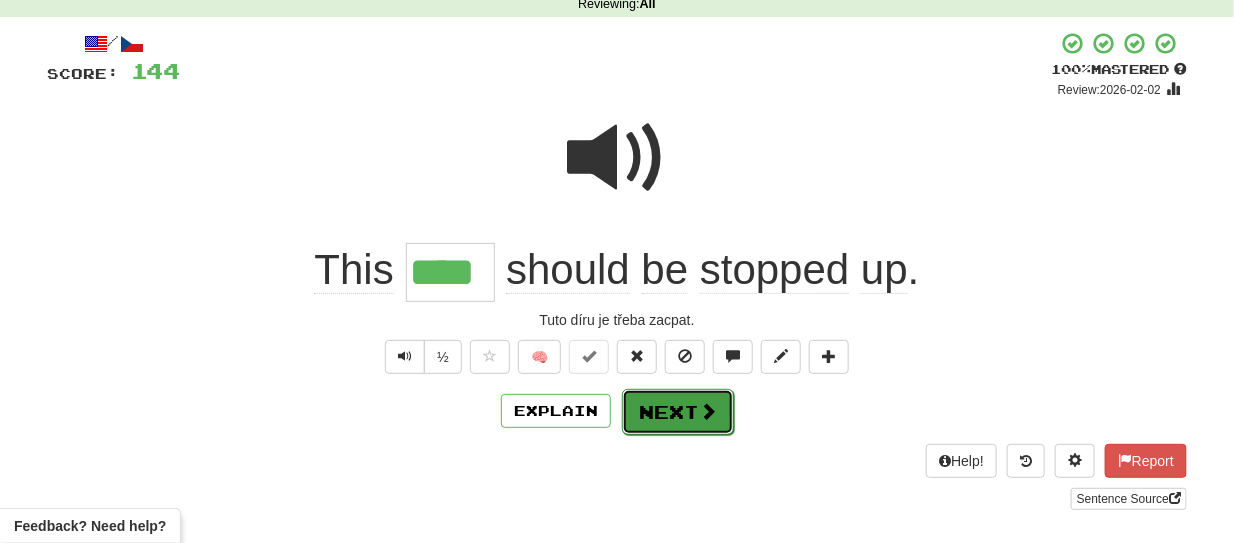 click on "Next" at bounding box center [678, 412] 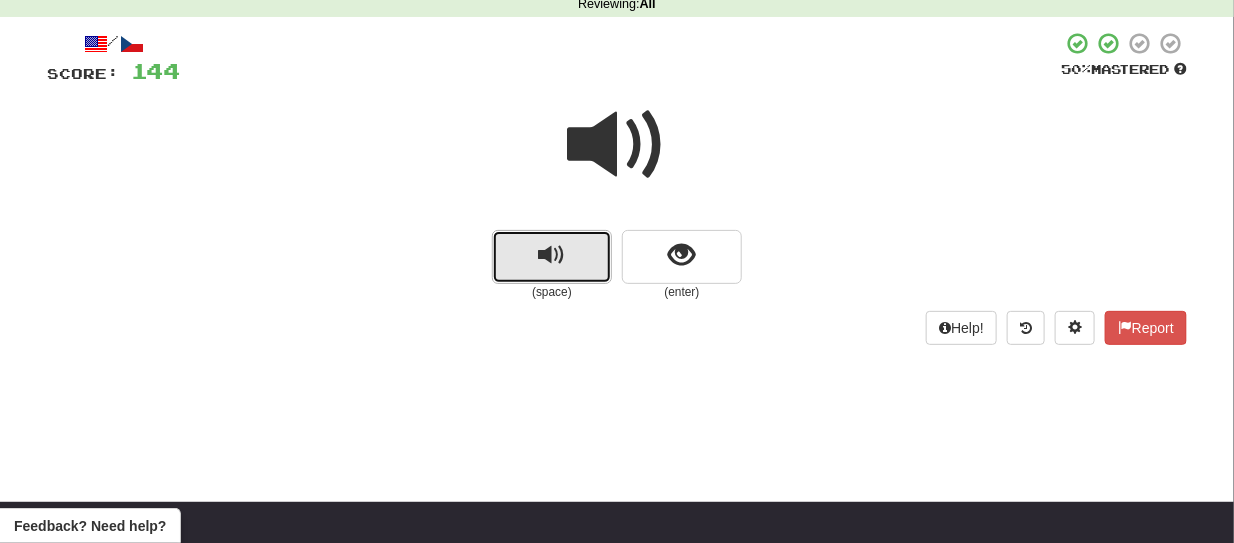 click at bounding box center (552, 257) 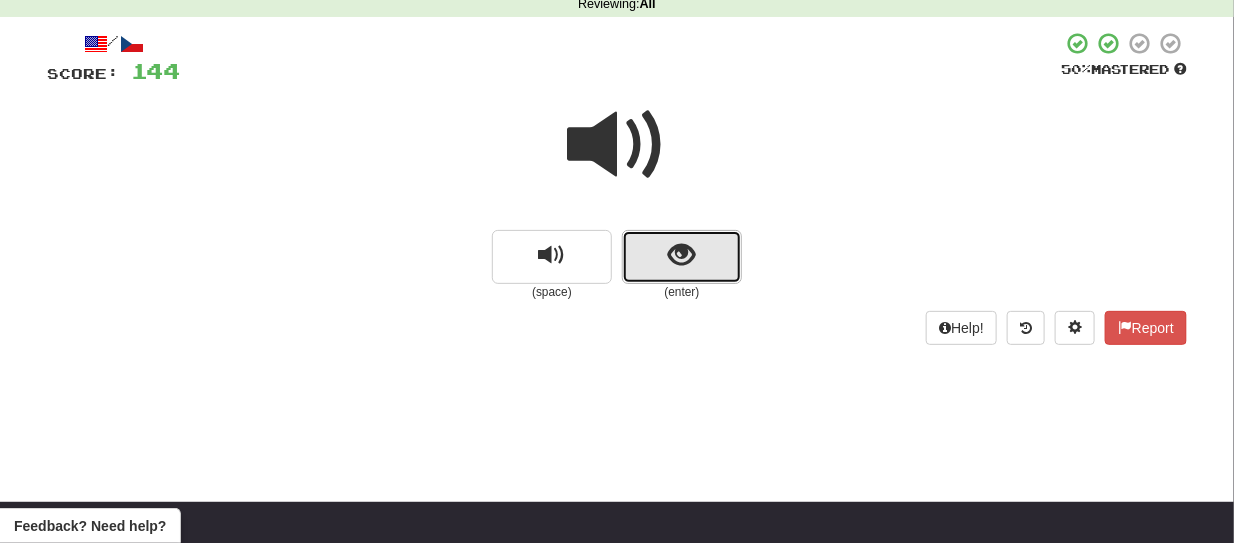 click at bounding box center [682, 257] 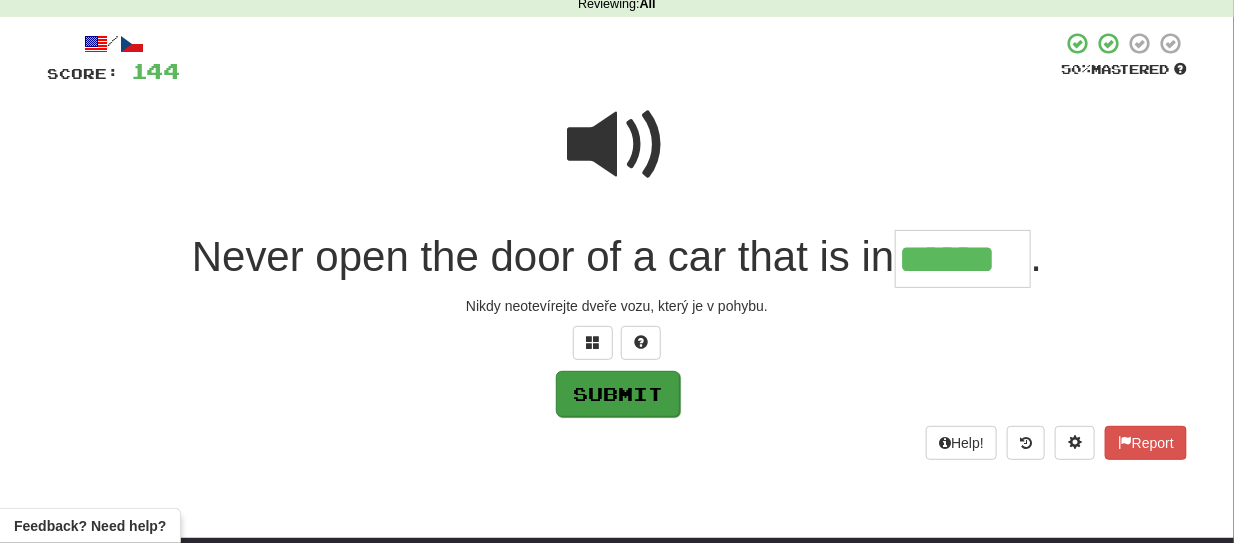 type on "******" 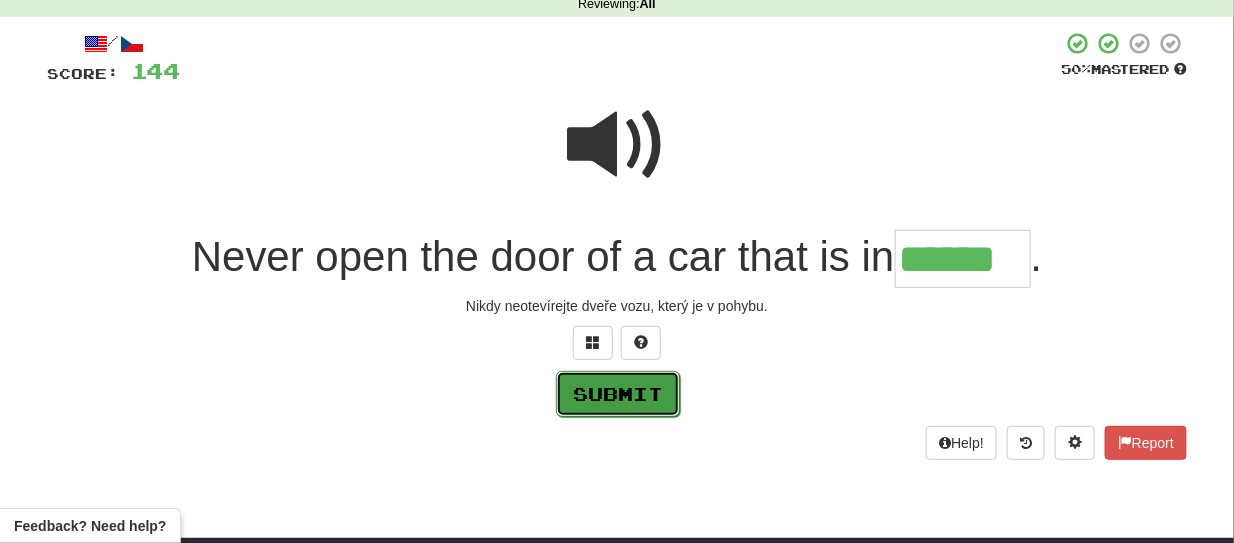 click on "Submit" at bounding box center [618, 394] 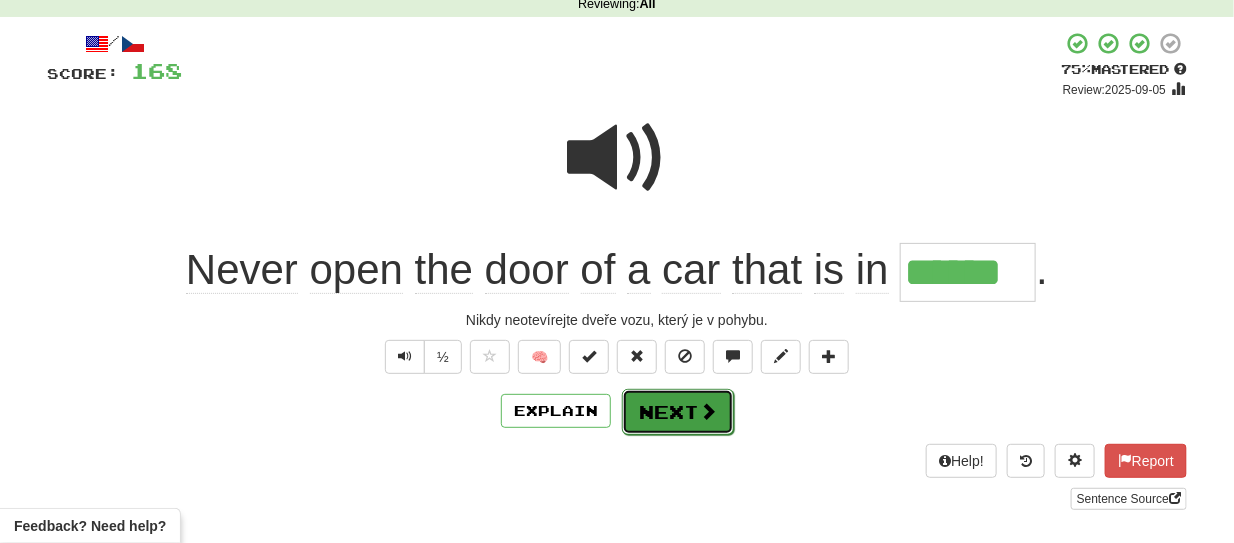 click on "Next" at bounding box center [678, 412] 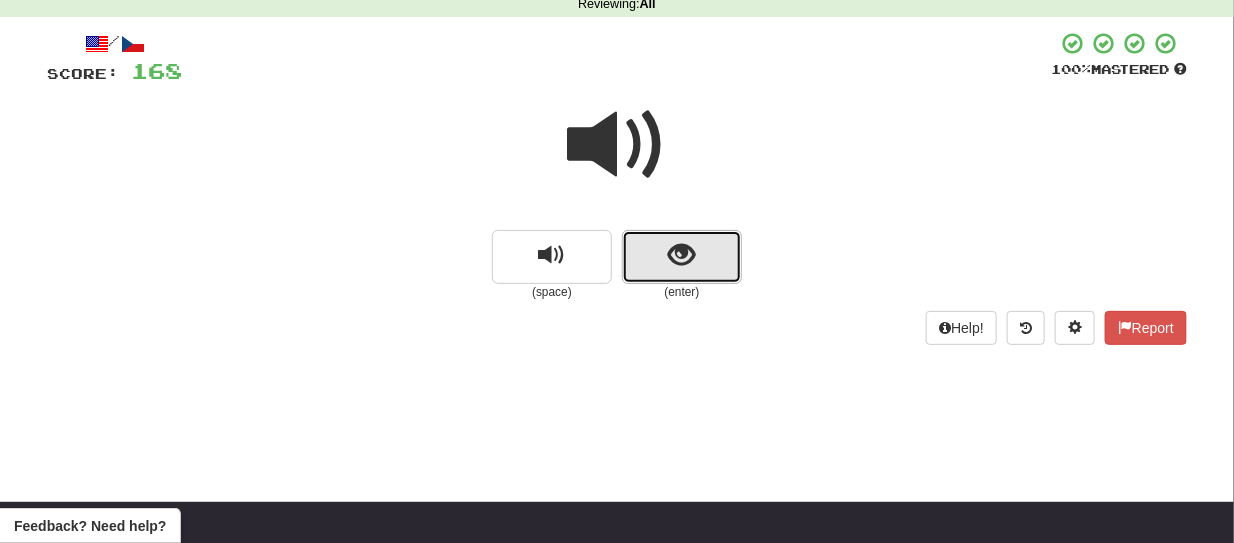 click at bounding box center [682, 257] 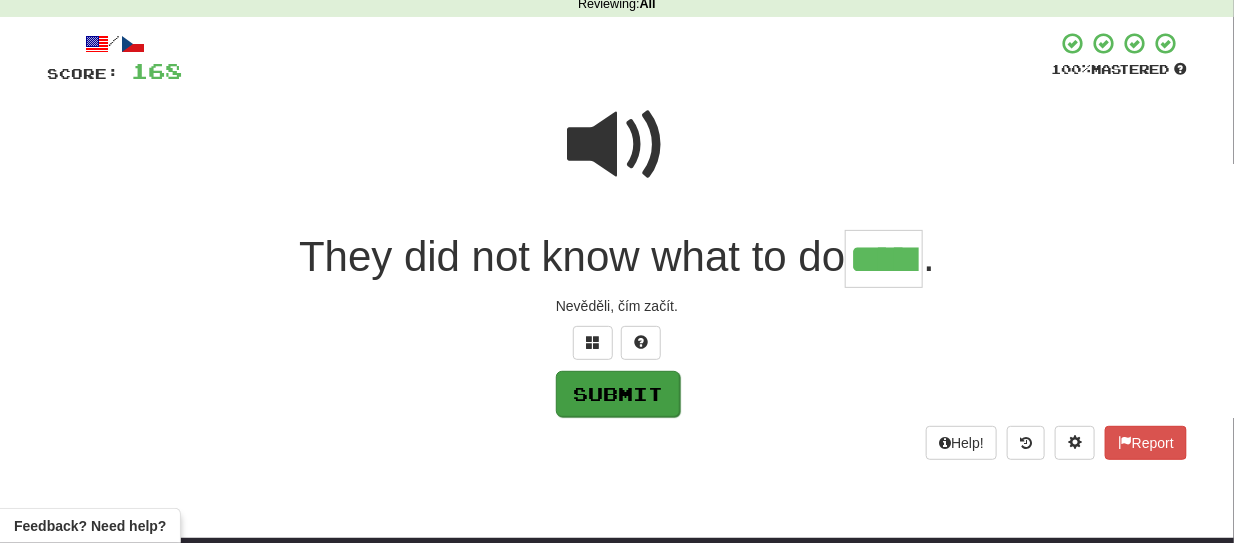type on "*****" 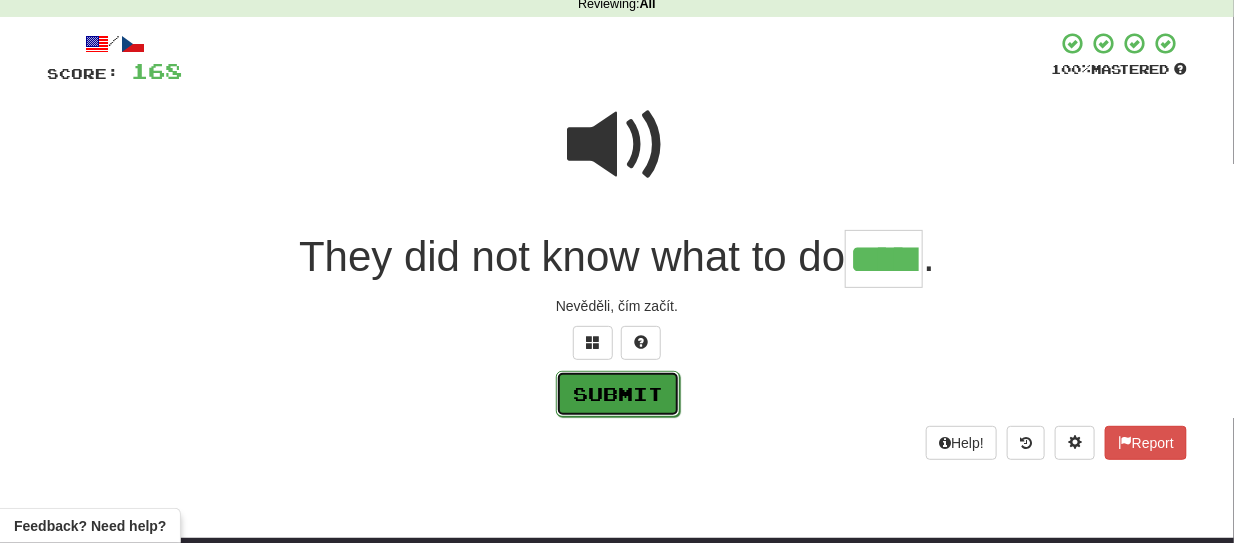 click on "Submit" at bounding box center (618, 394) 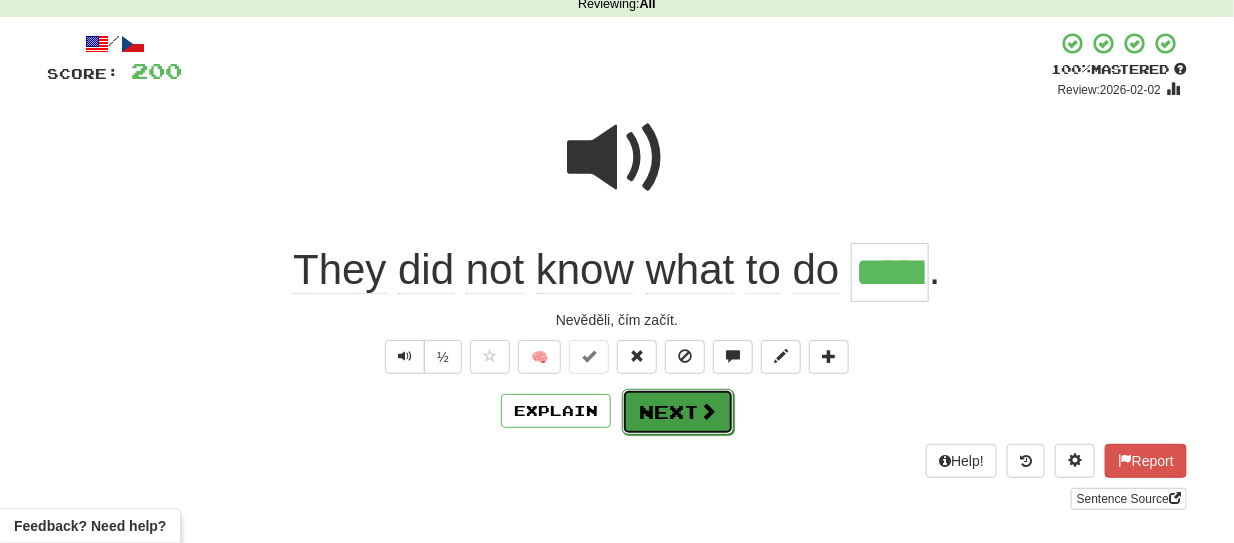 click at bounding box center (708, 411) 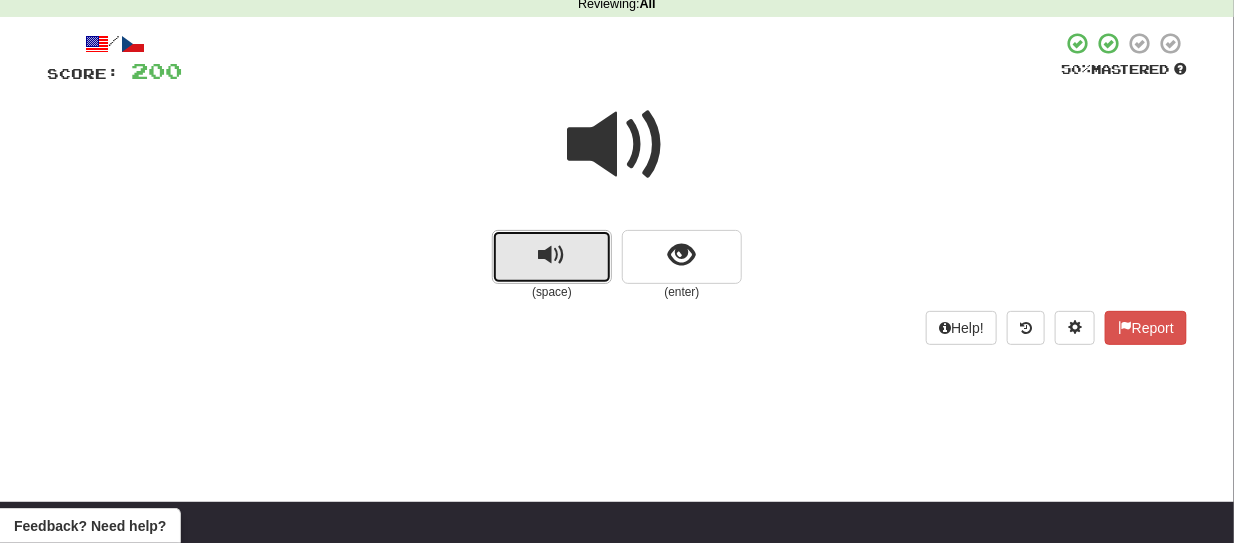 click at bounding box center [552, 257] 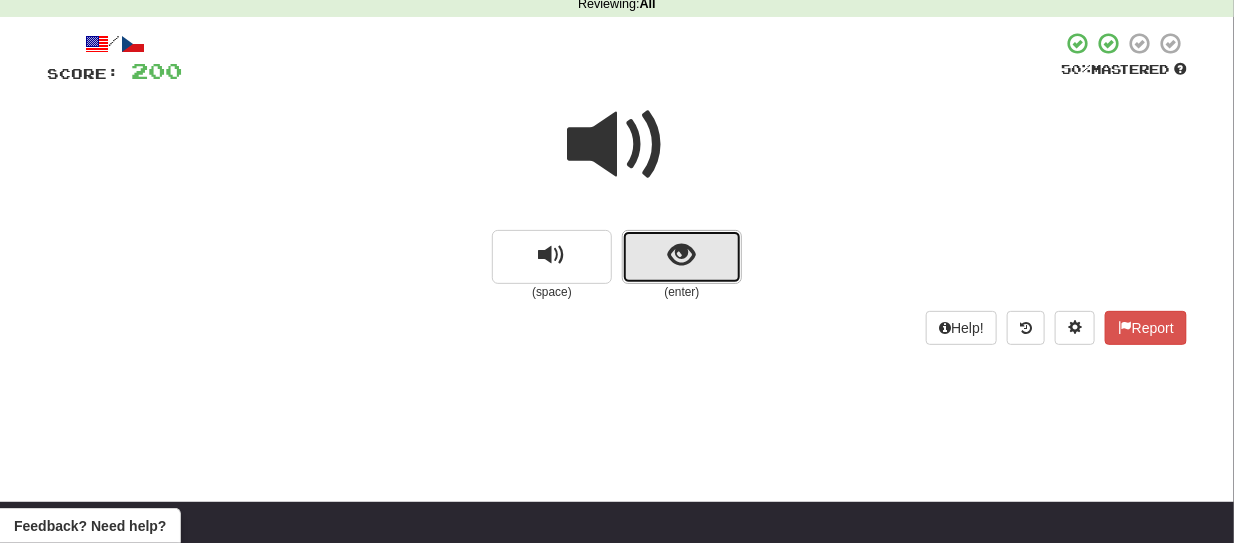 click at bounding box center (682, 257) 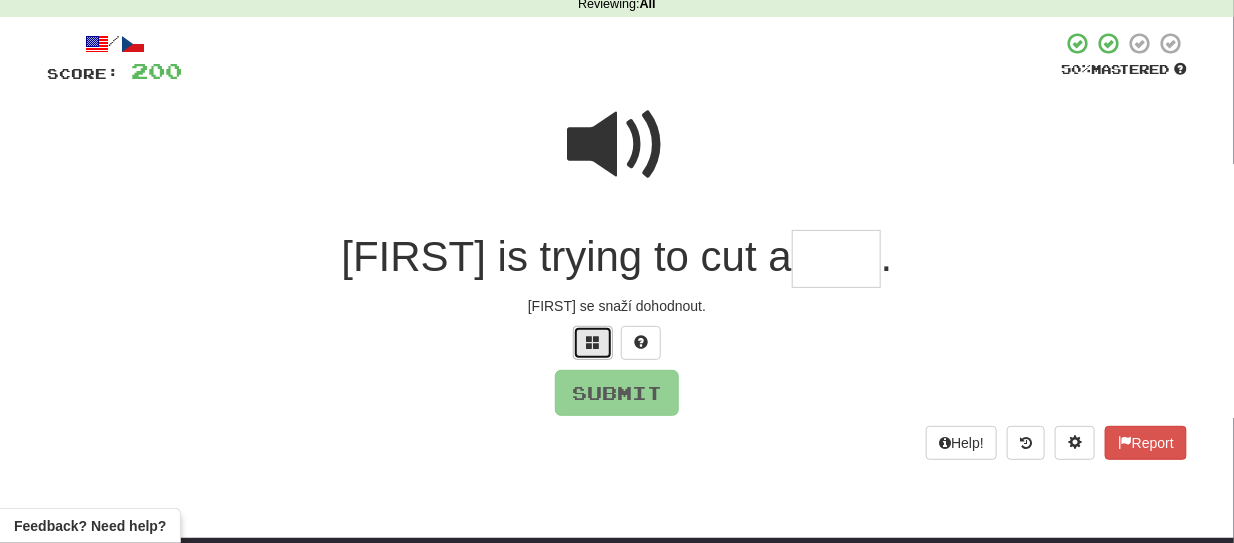 click at bounding box center [593, 343] 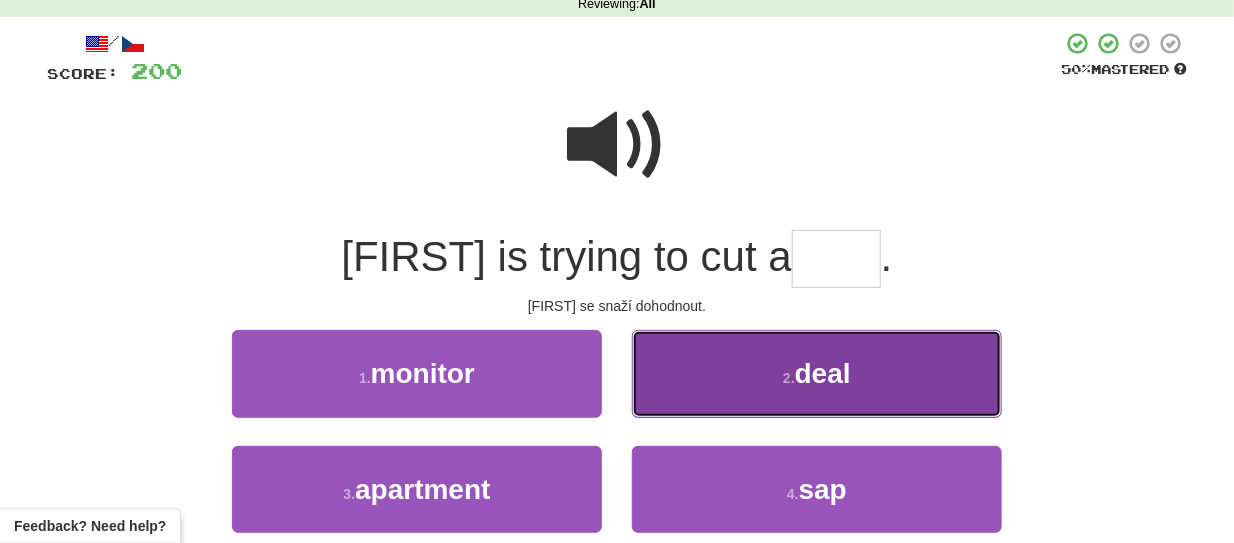 click on "2 .  deal" at bounding box center (817, 373) 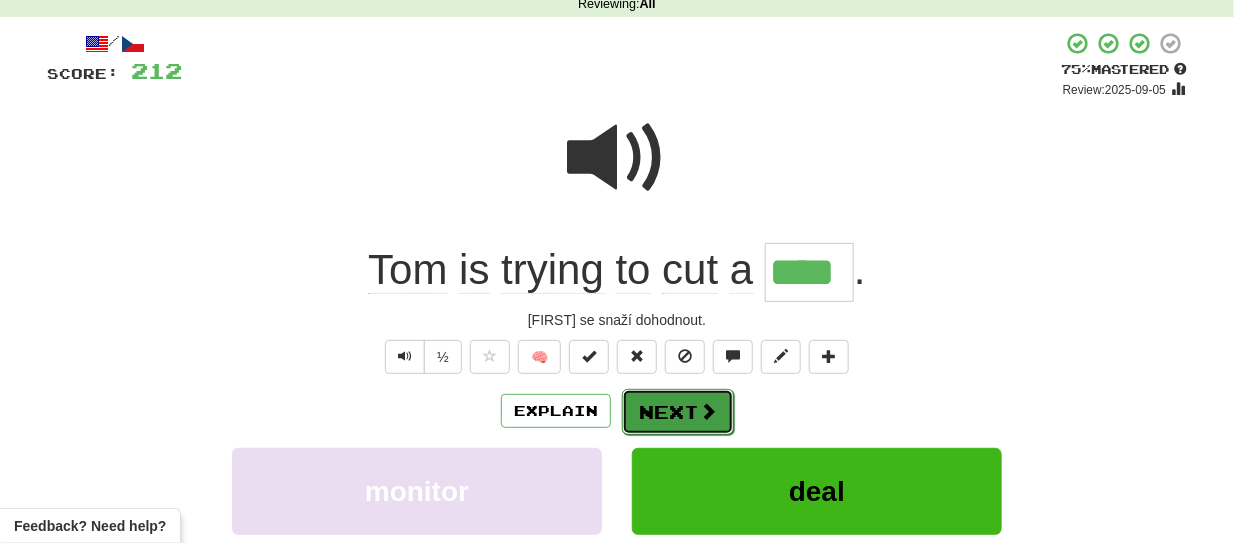 click on "Next" at bounding box center [678, 412] 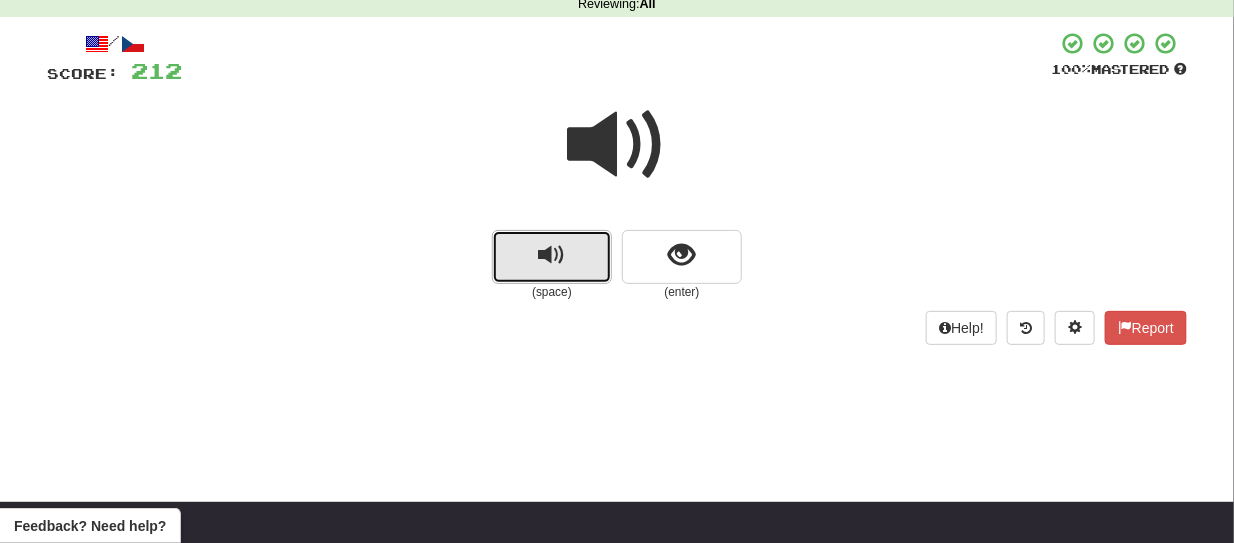 click at bounding box center [552, 257] 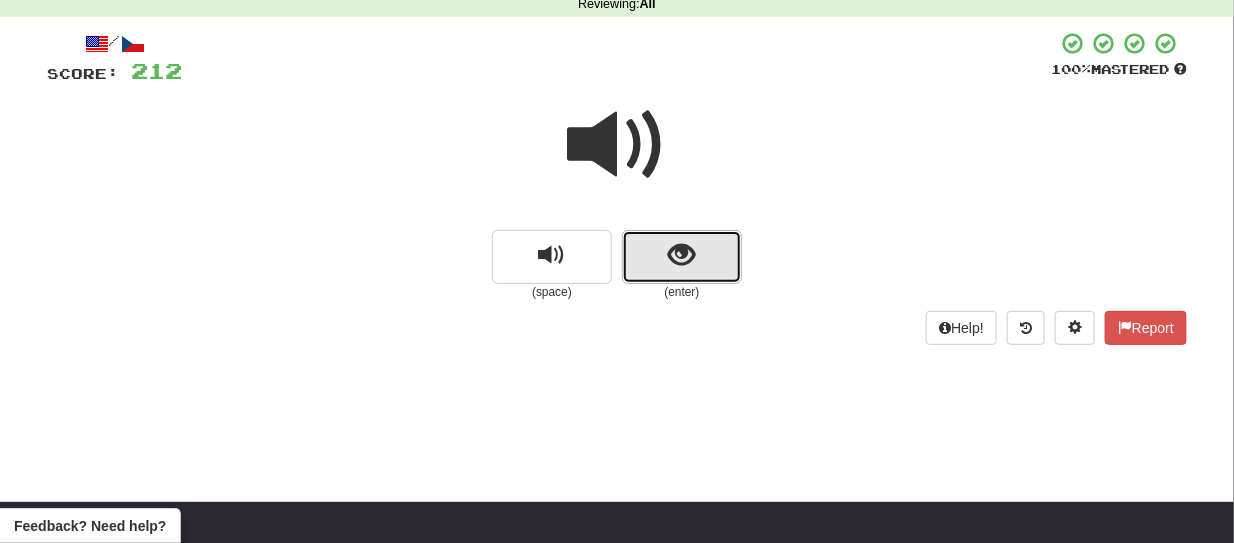 click at bounding box center (682, 257) 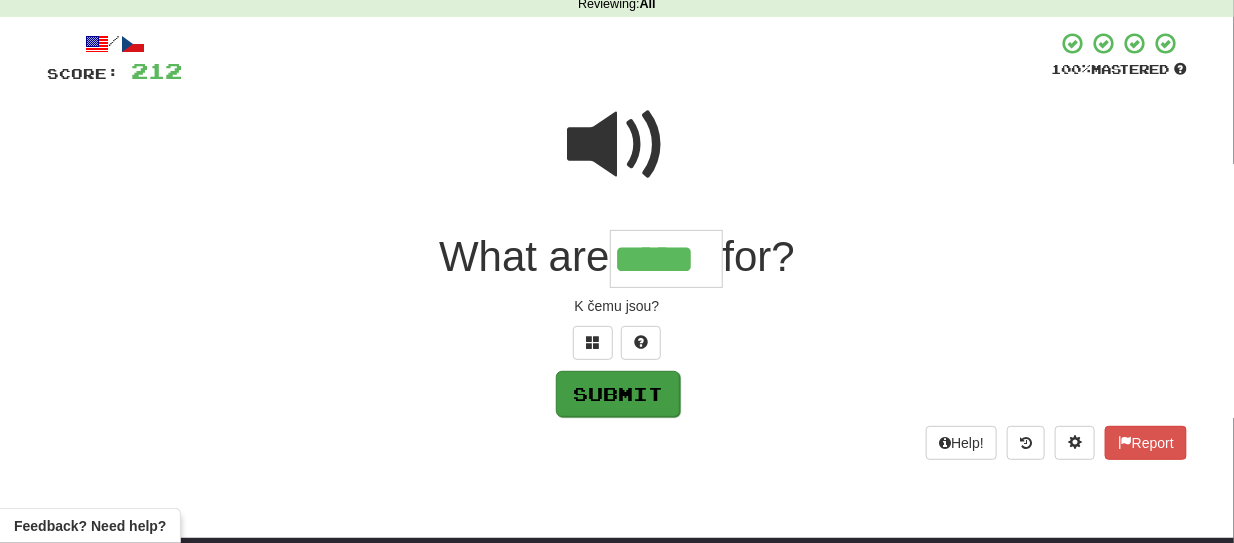 type on "*****" 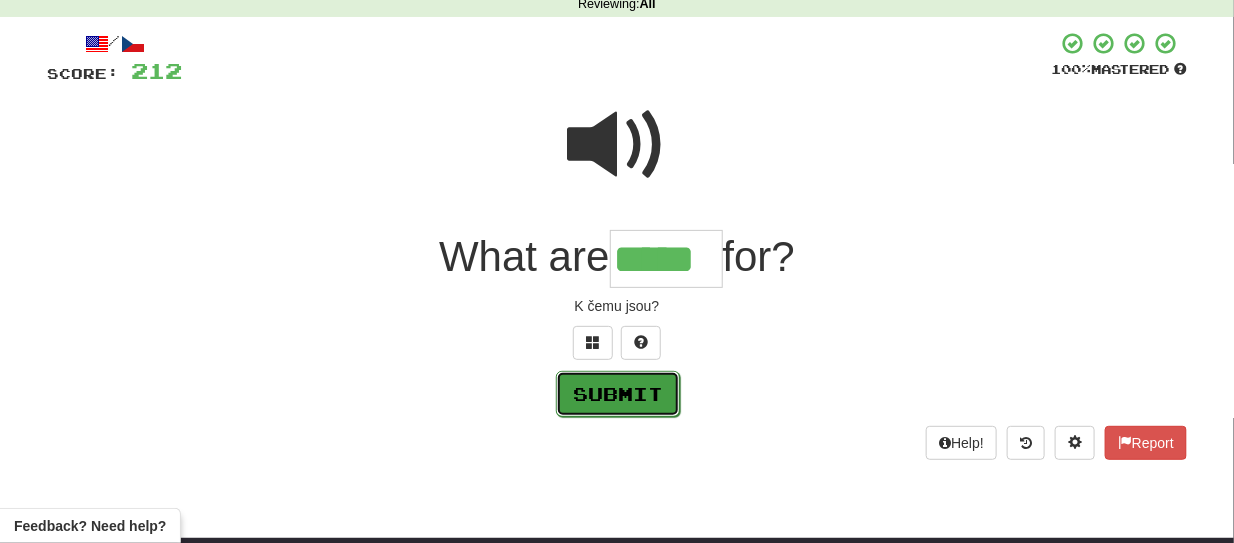 click on "Submit" at bounding box center [618, 394] 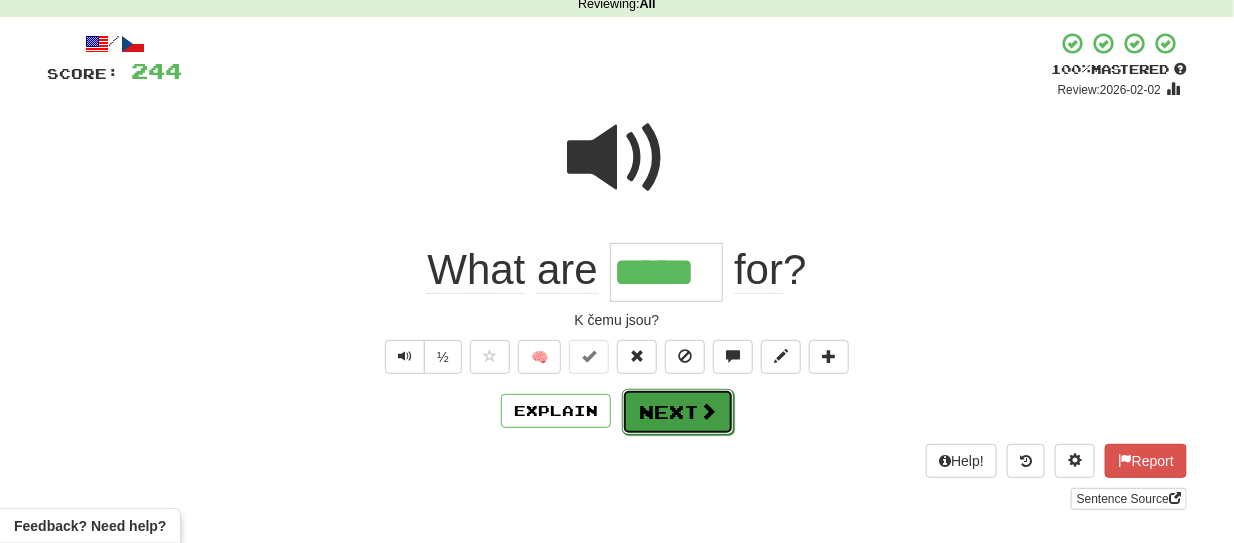 click on "Next" at bounding box center (678, 412) 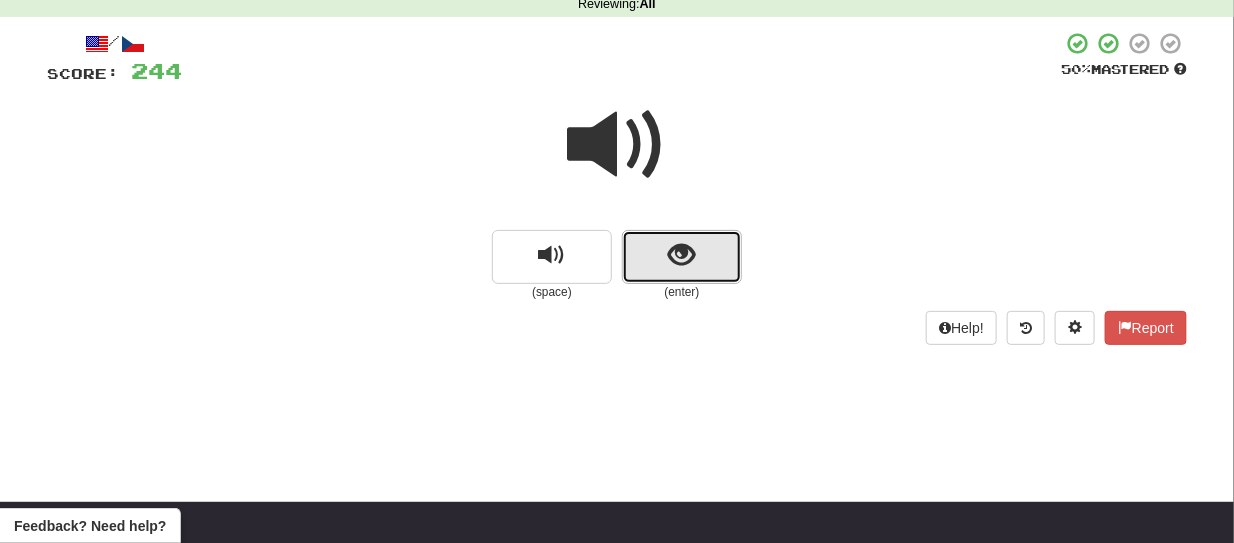 click at bounding box center [682, 257] 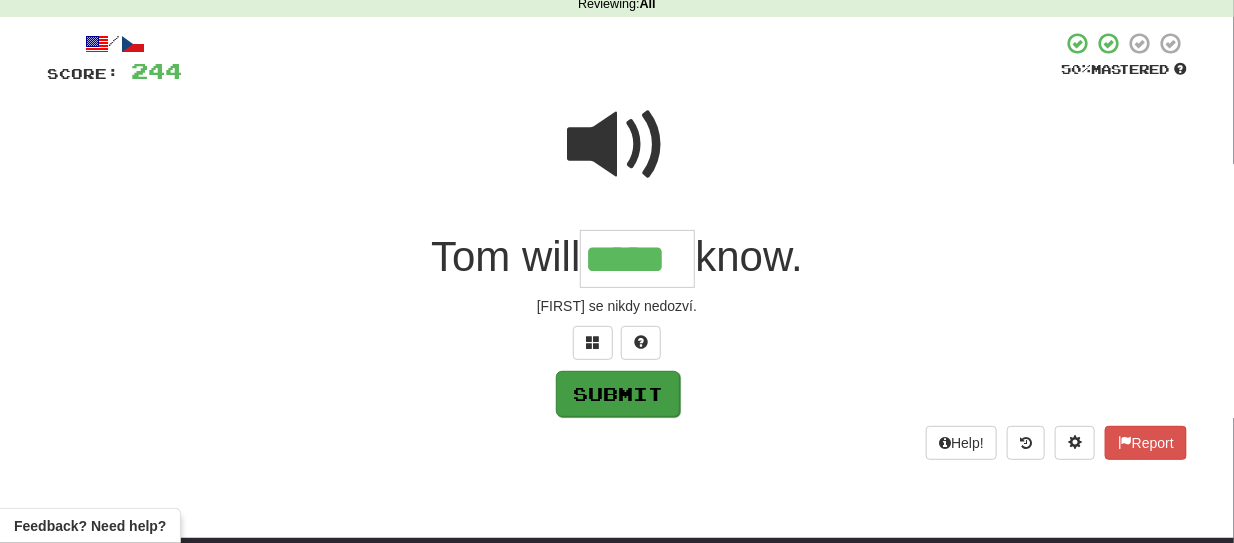 type on "*****" 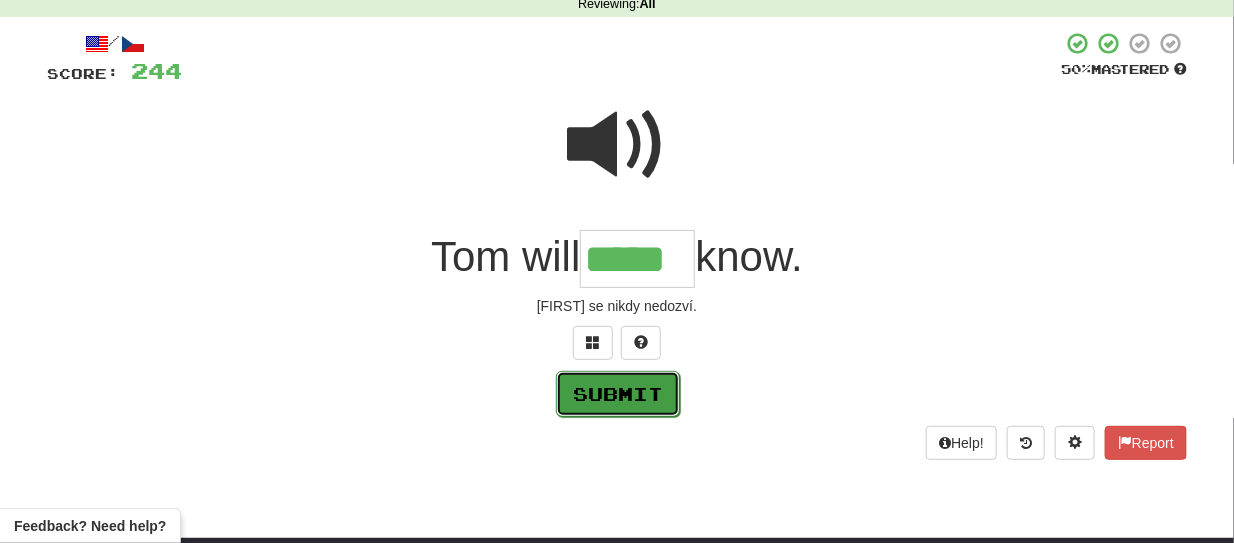click on "Submit" at bounding box center [618, 394] 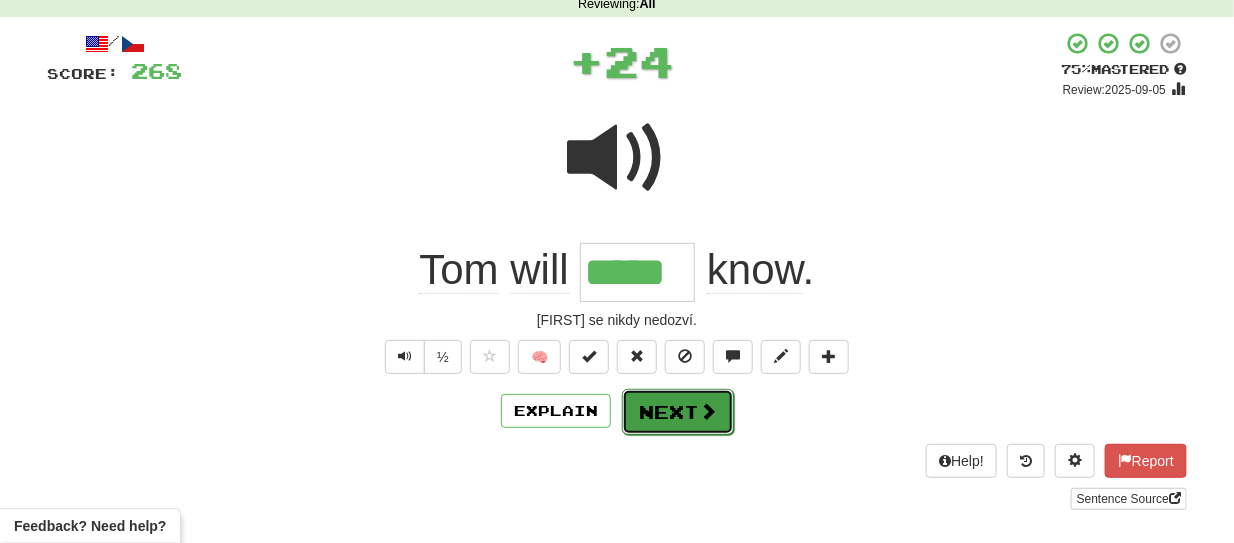 click at bounding box center (708, 411) 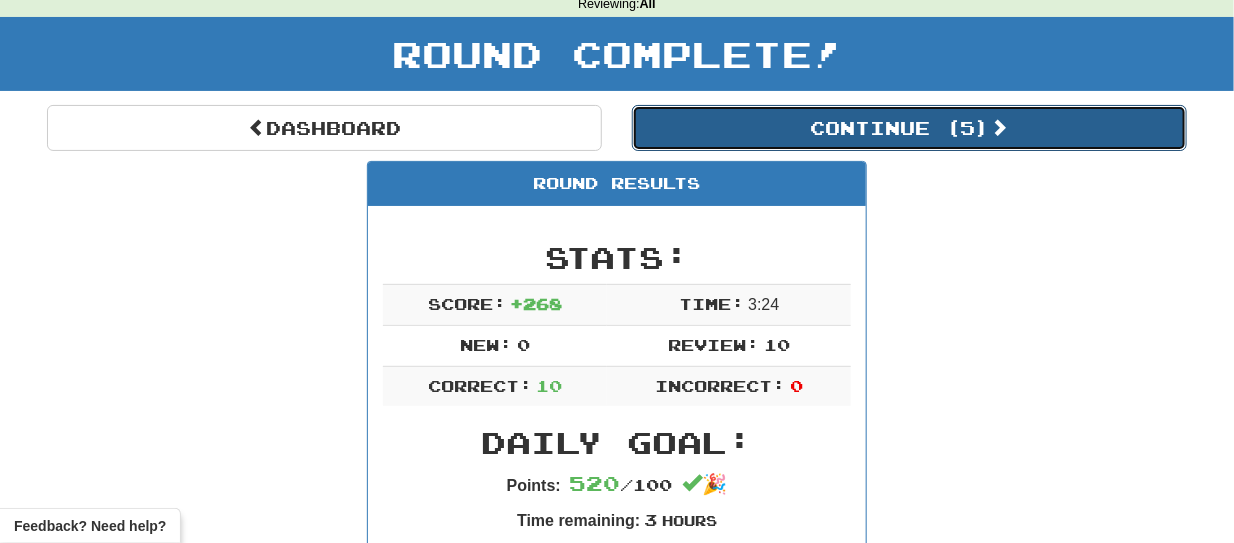 click on "Continue ( 5 )" at bounding box center [909, 128] 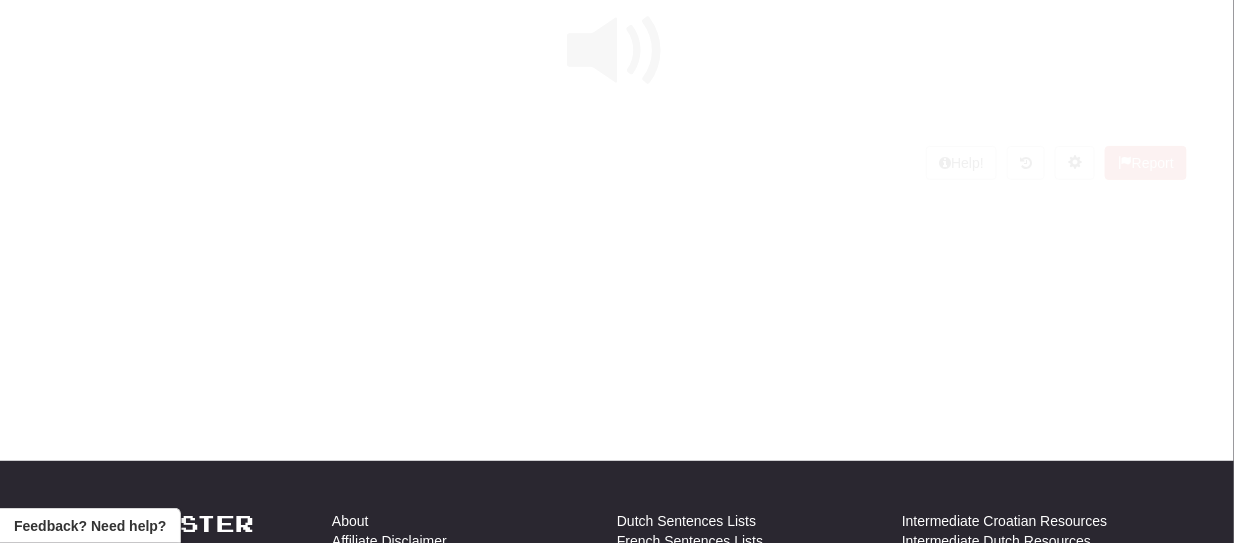 scroll, scrollTop: 91, scrollLeft: 0, axis: vertical 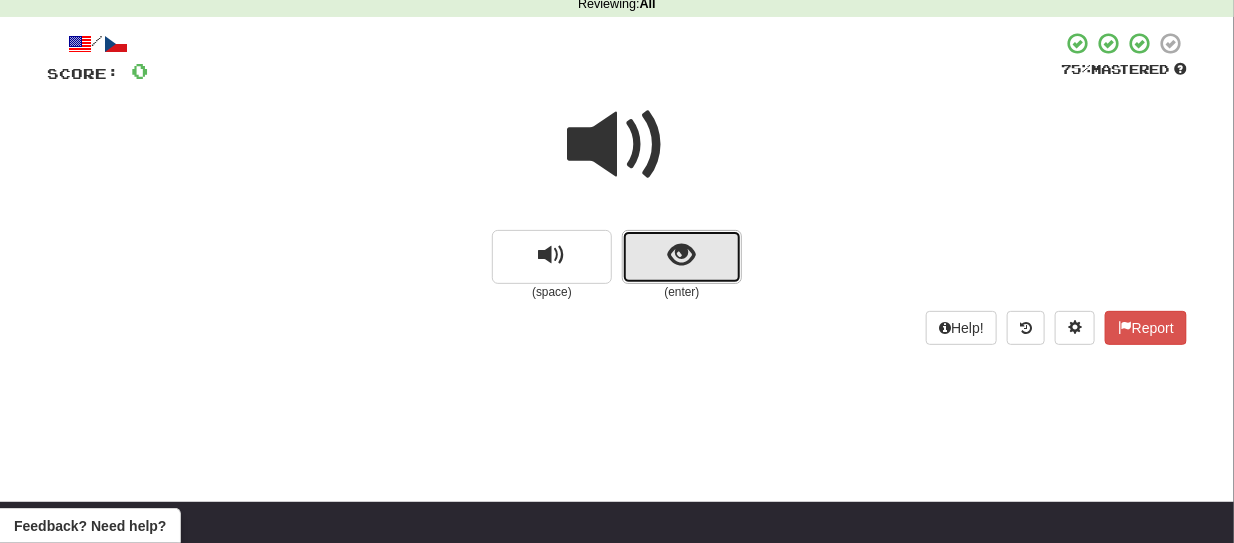 click at bounding box center [682, 257] 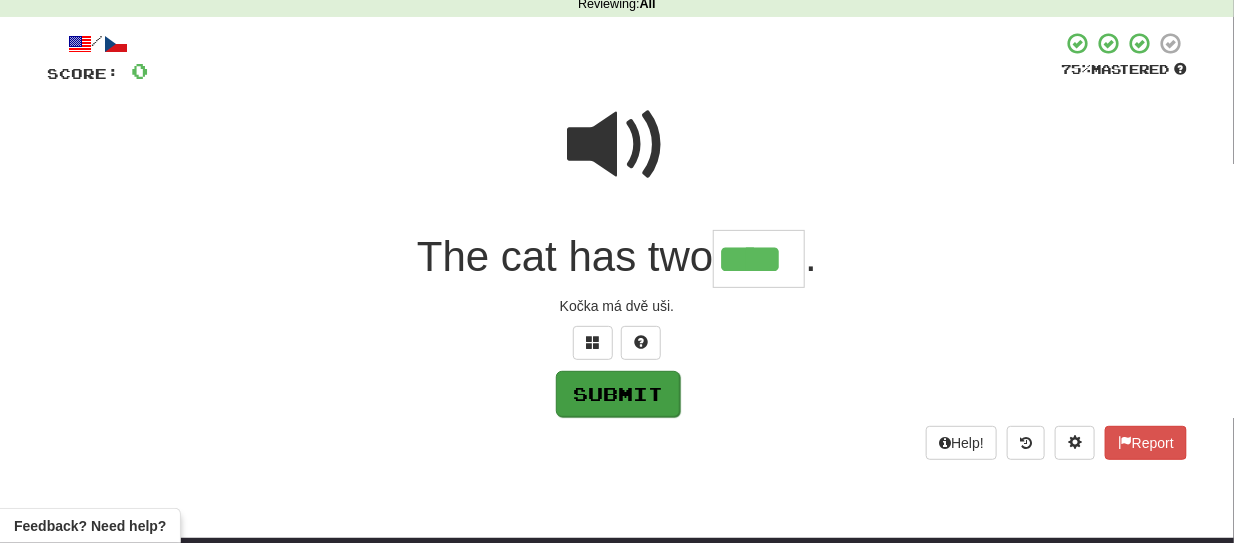 type on "****" 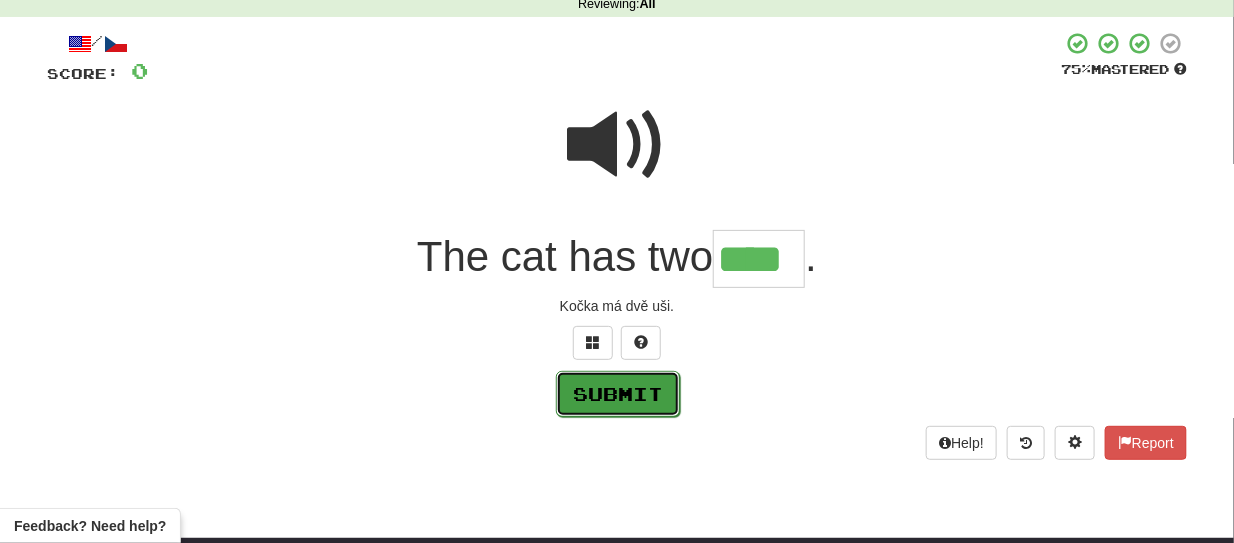 click on "Submit" at bounding box center (618, 394) 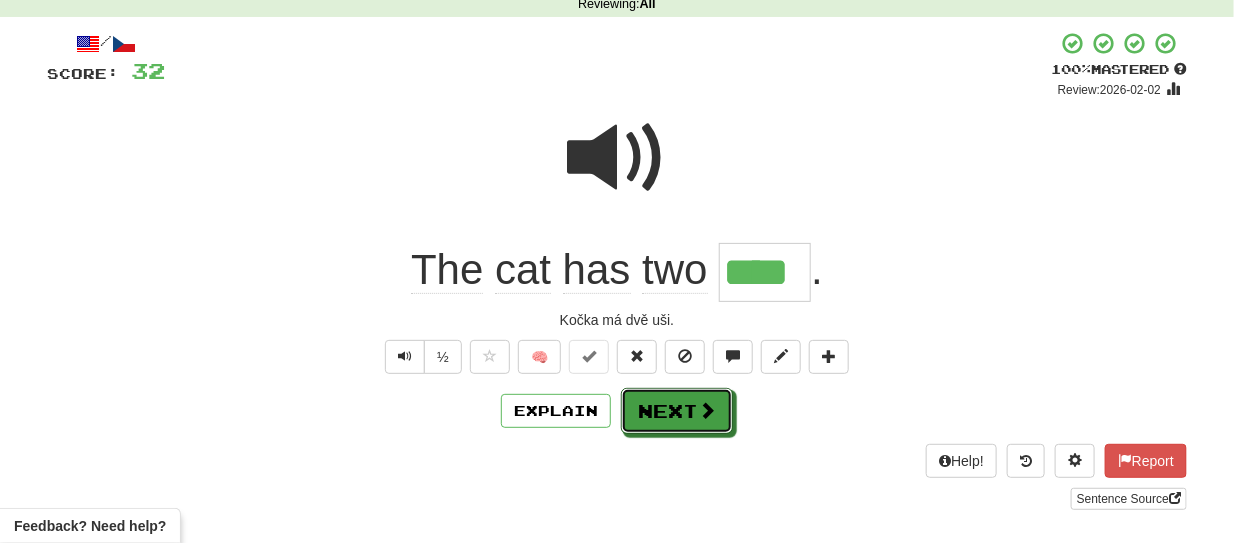 click on "Next" at bounding box center [677, 411] 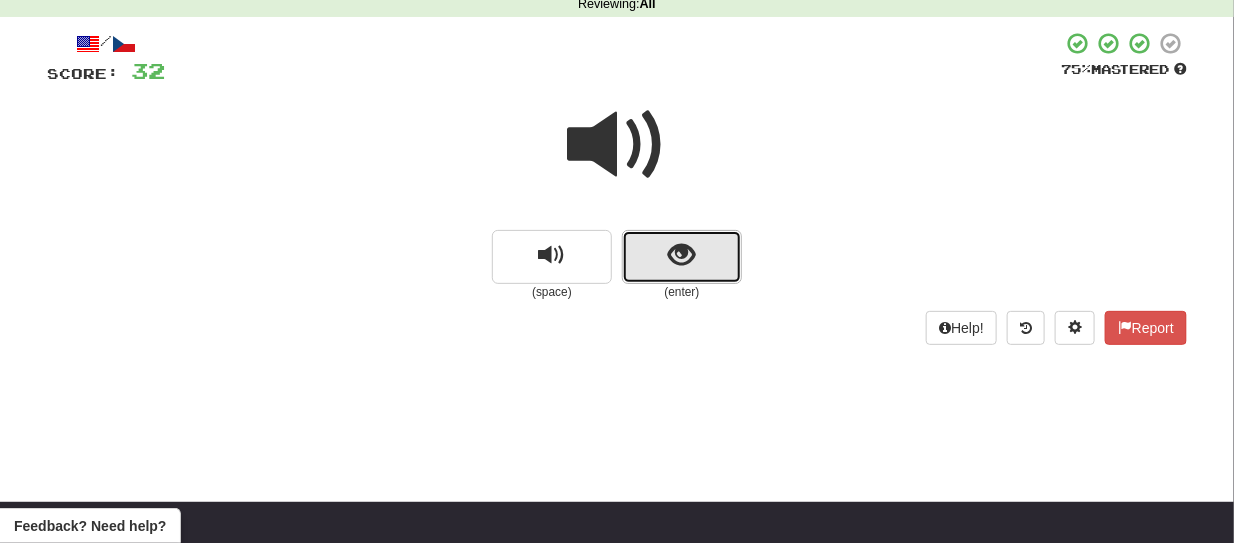 click at bounding box center [682, 257] 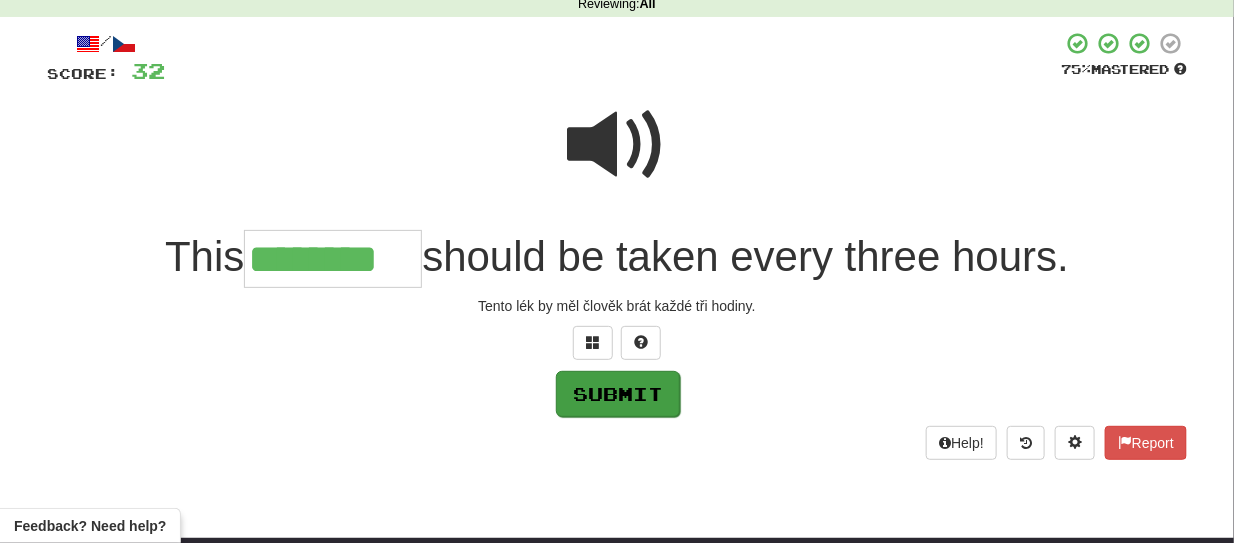 type on "********" 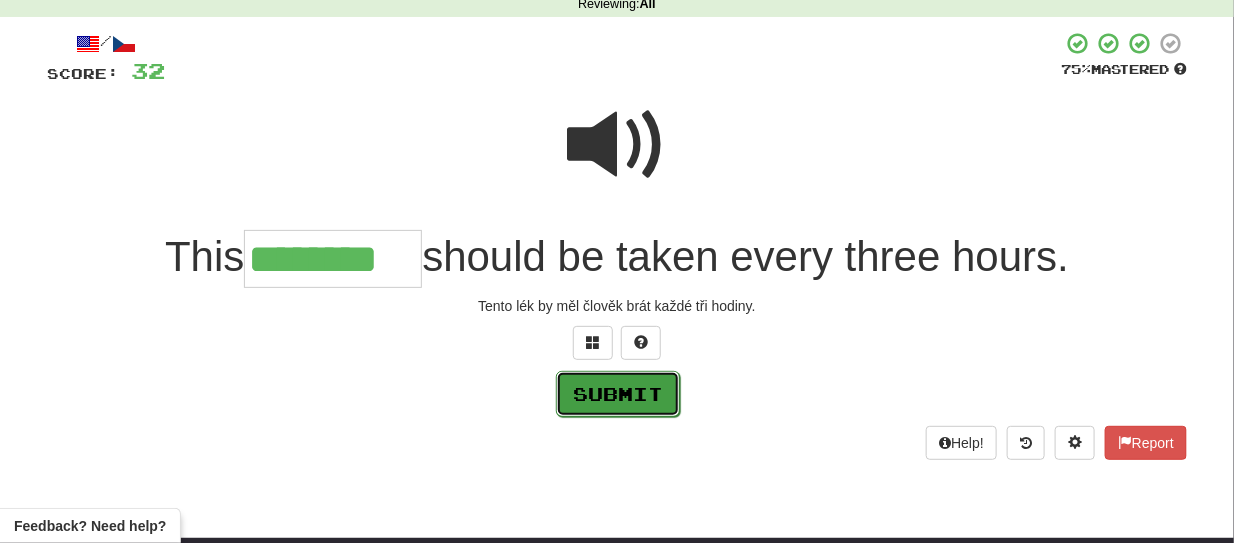 click on "Submit" at bounding box center [618, 394] 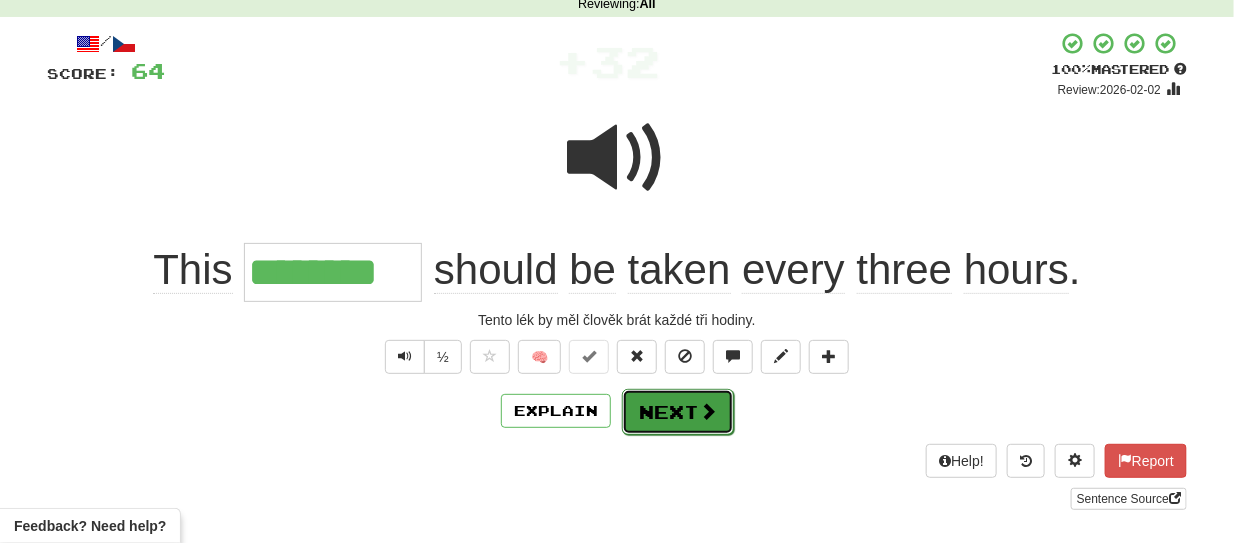 click on "Next" at bounding box center (678, 412) 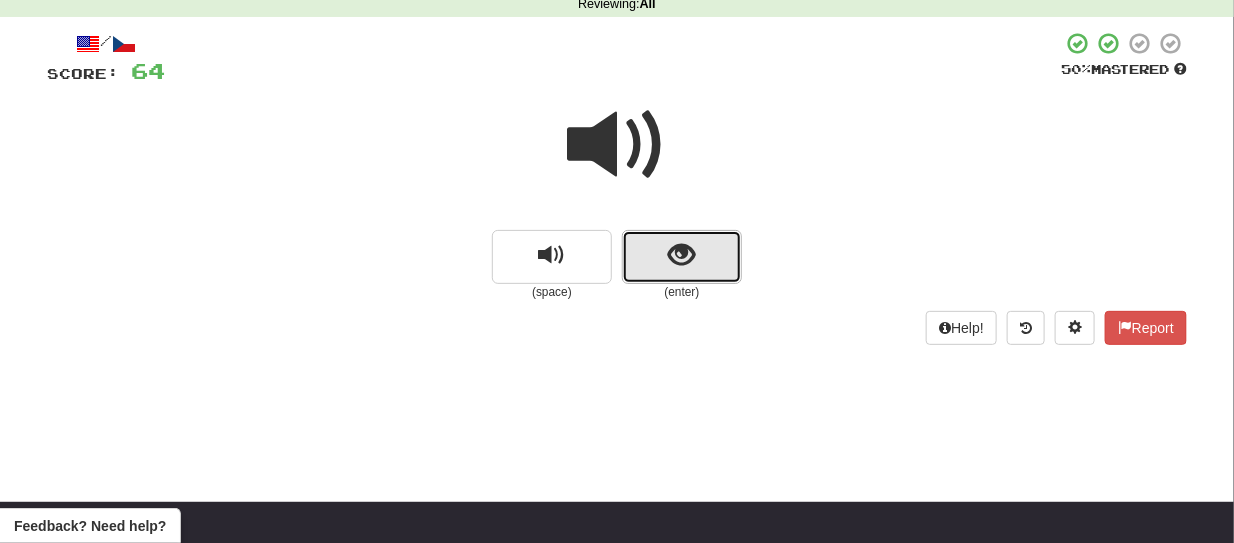 click at bounding box center [682, 257] 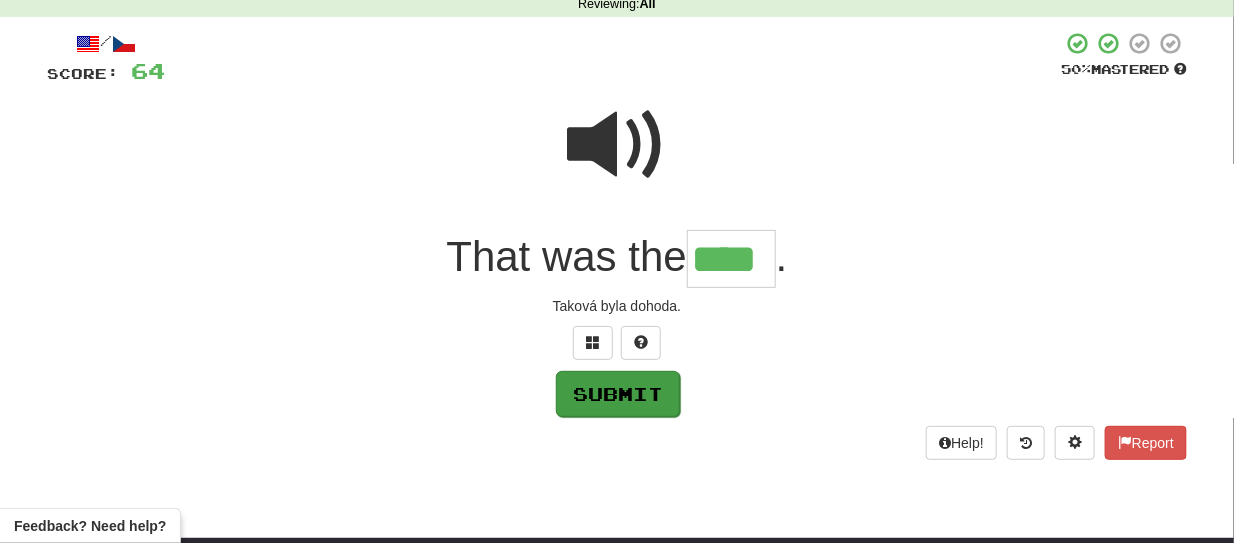 type on "****" 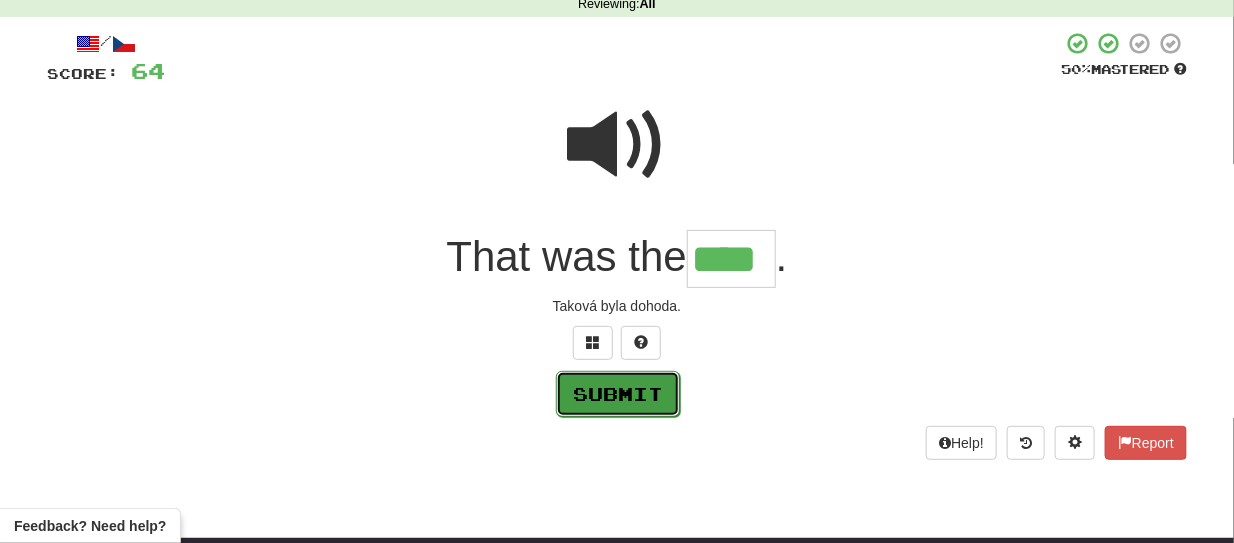click on "Submit" at bounding box center [618, 394] 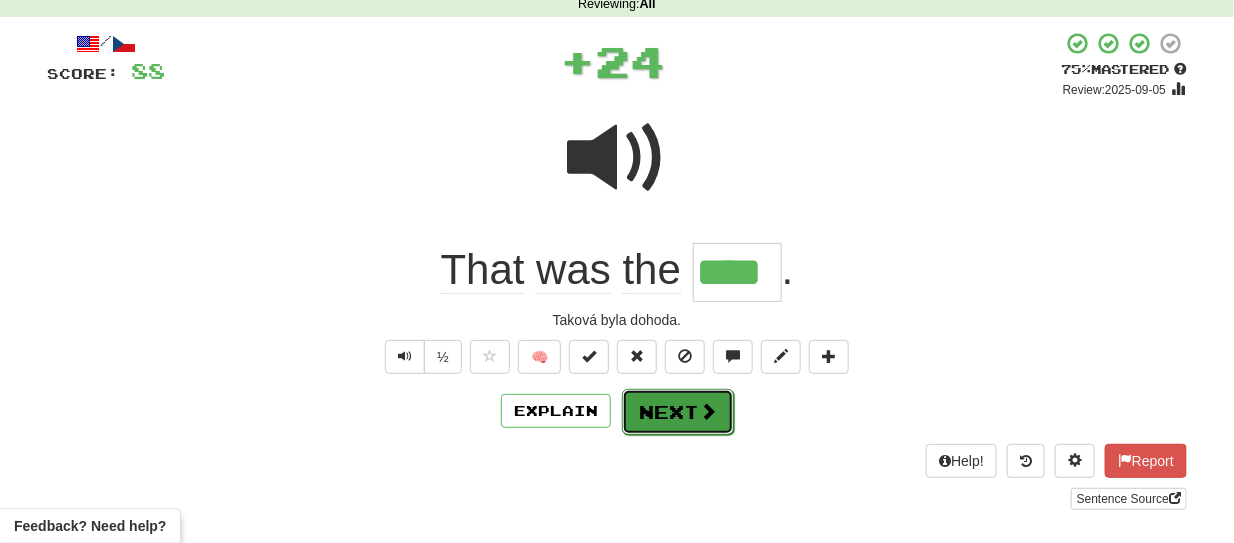 click on "Next" at bounding box center (678, 412) 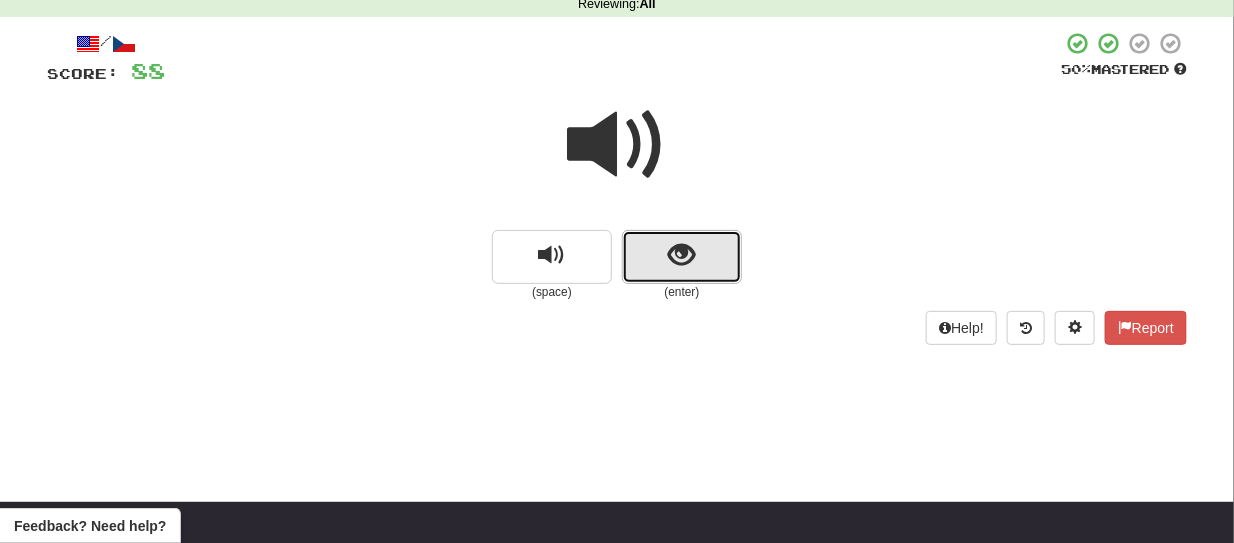 click at bounding box center (682, 255) 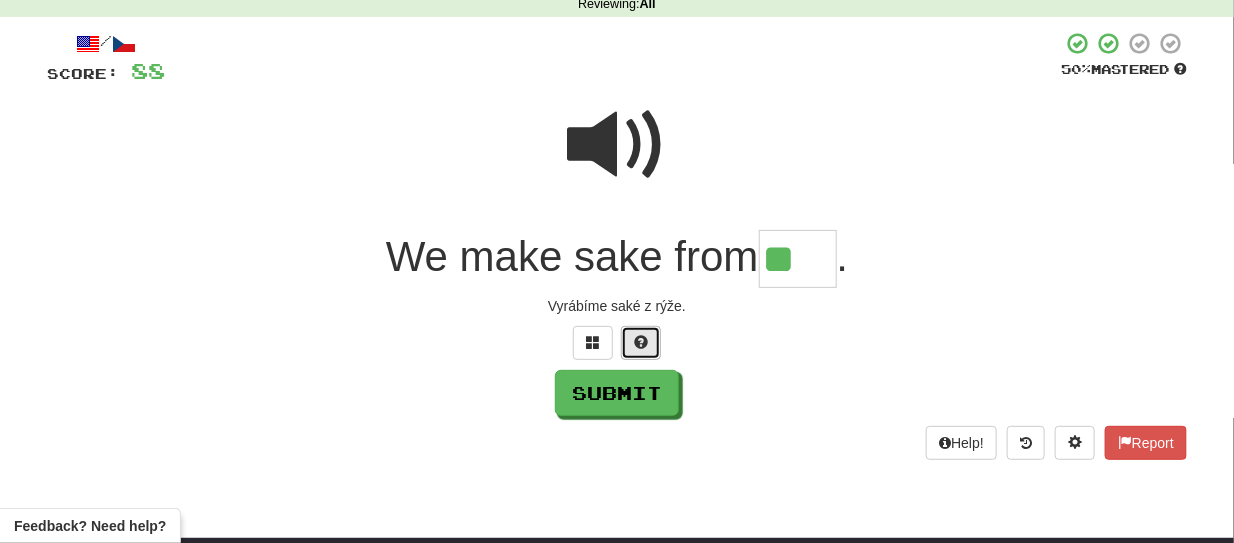 click at bounding box center (641, 343) 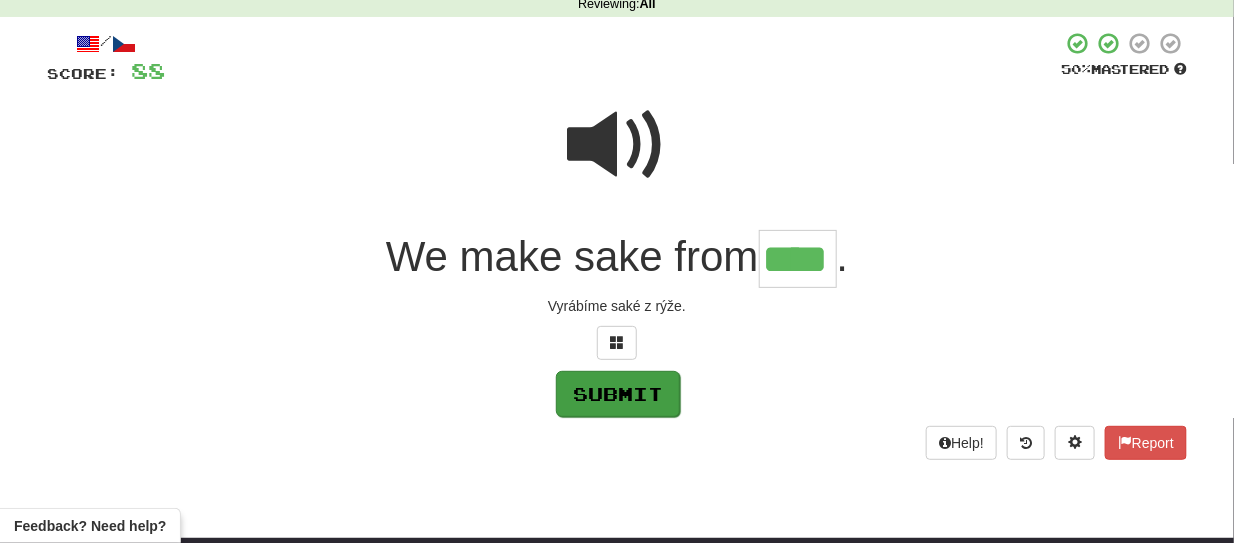 type on "****" 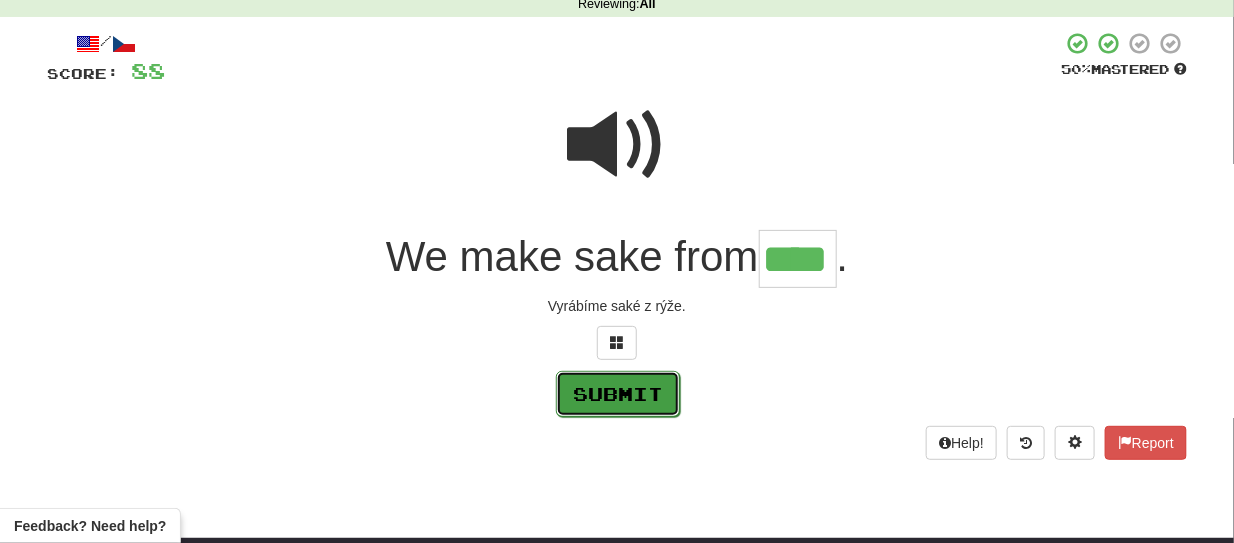 click on "Submit" at bounding box center [618, 394] 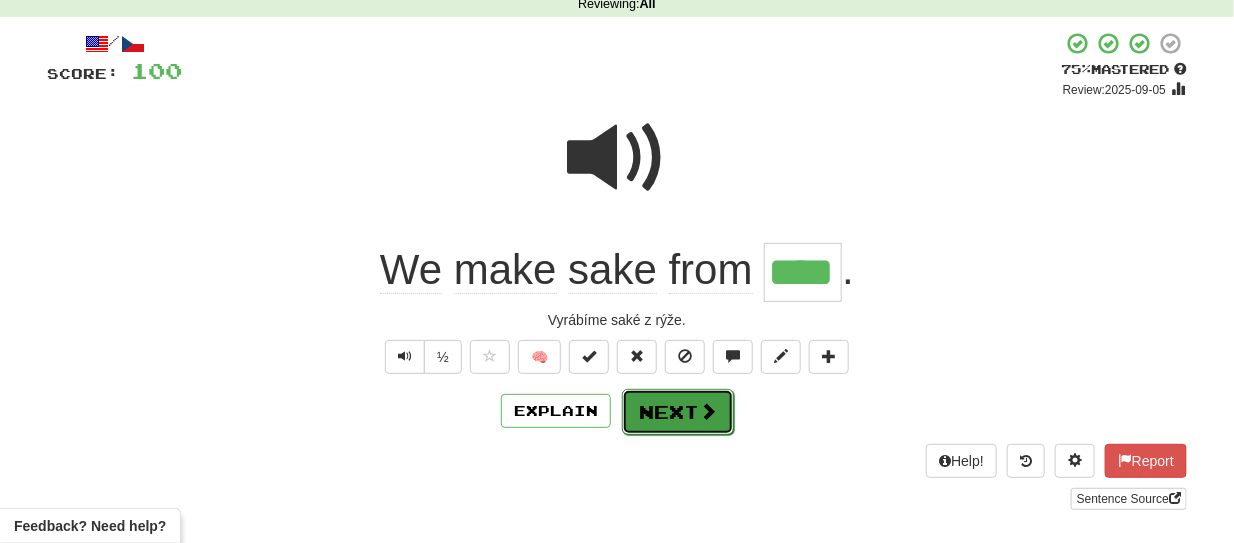click on "Next" at bounding box center [678, 412] 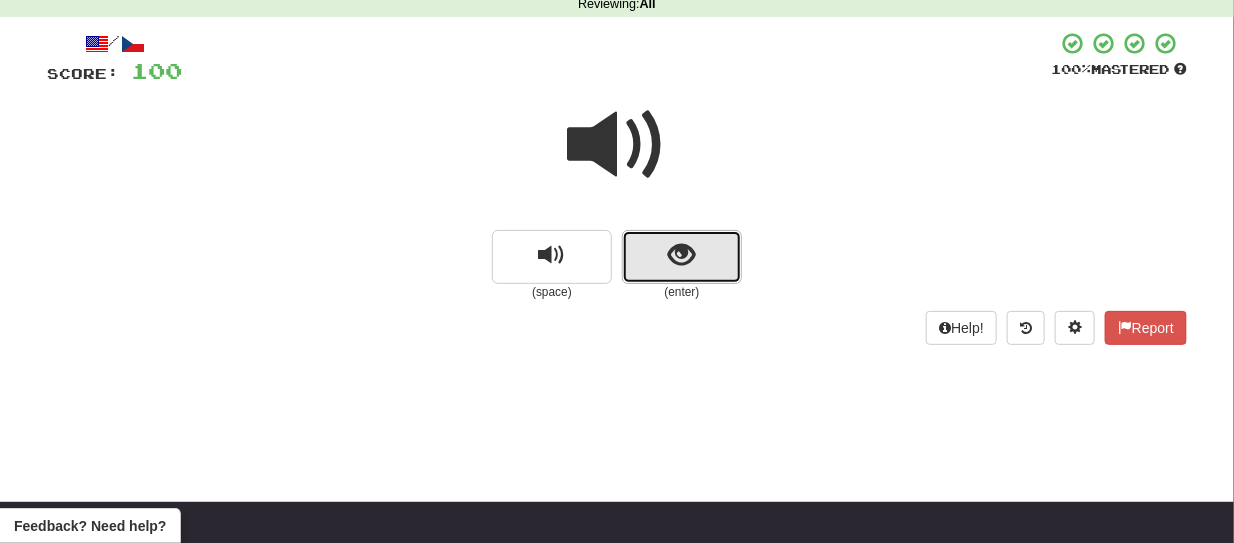 click at bounding box center [682, 257] 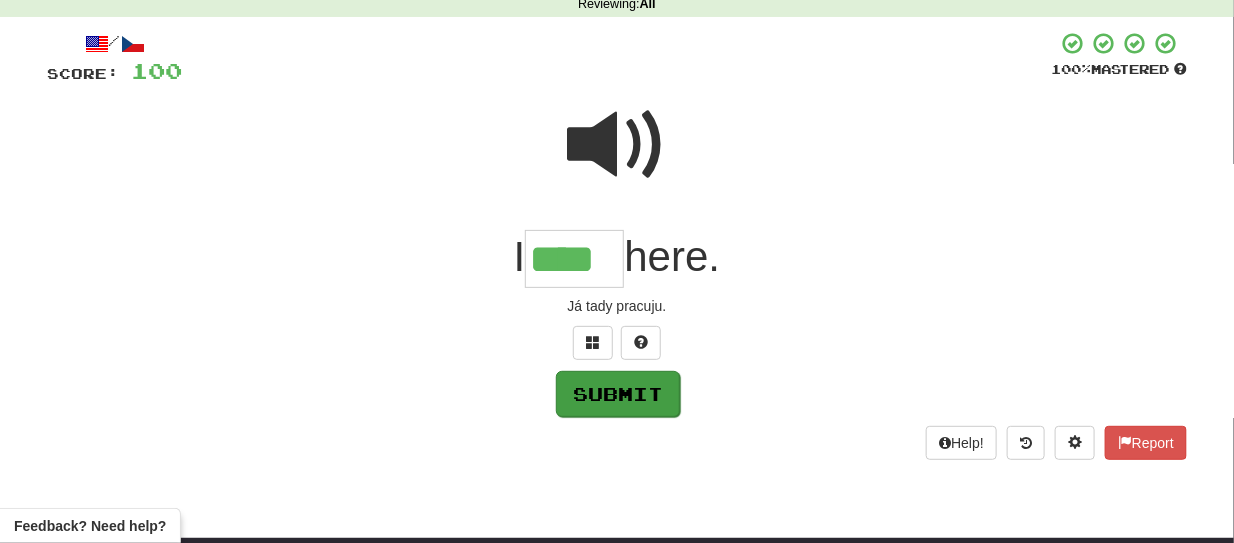 type on "****" 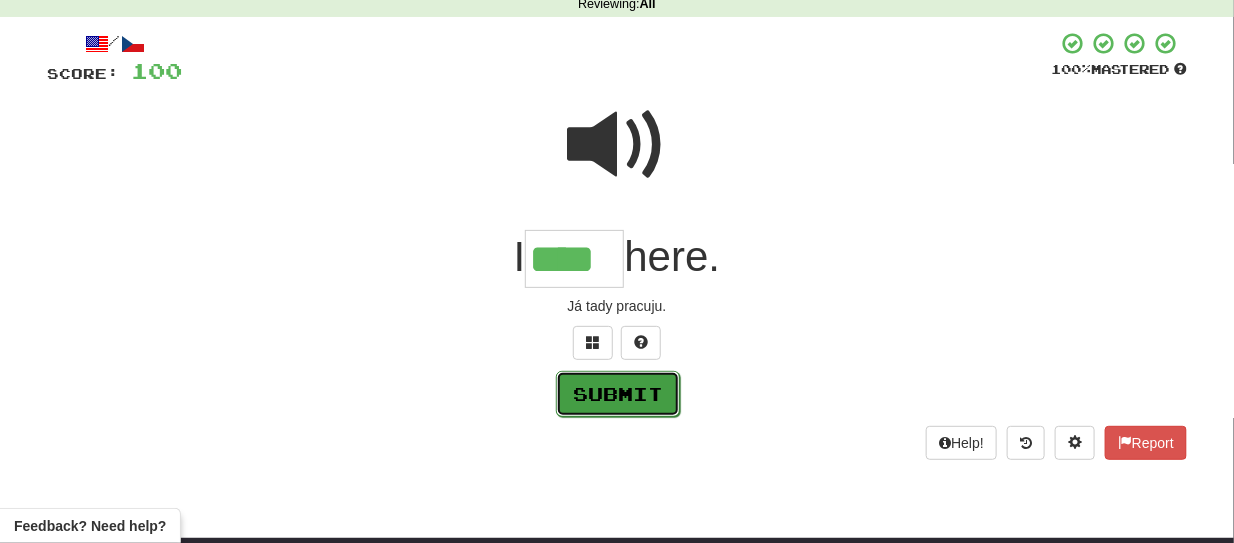 click on "Submit" at bounding box center (618, 394) 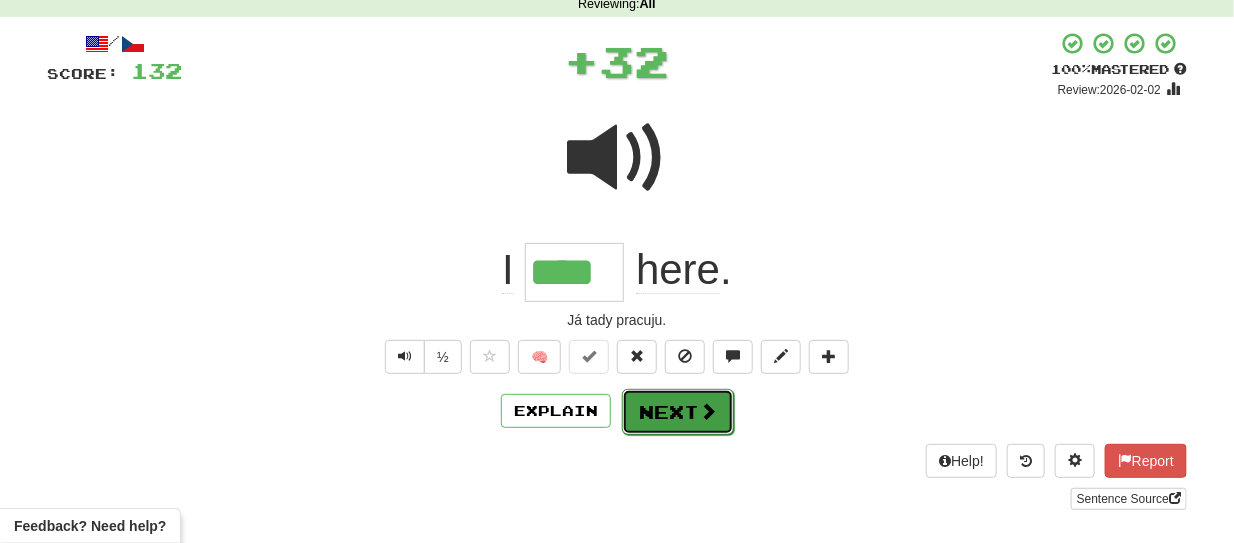 click on "Next" at bounding box center (678, 412) 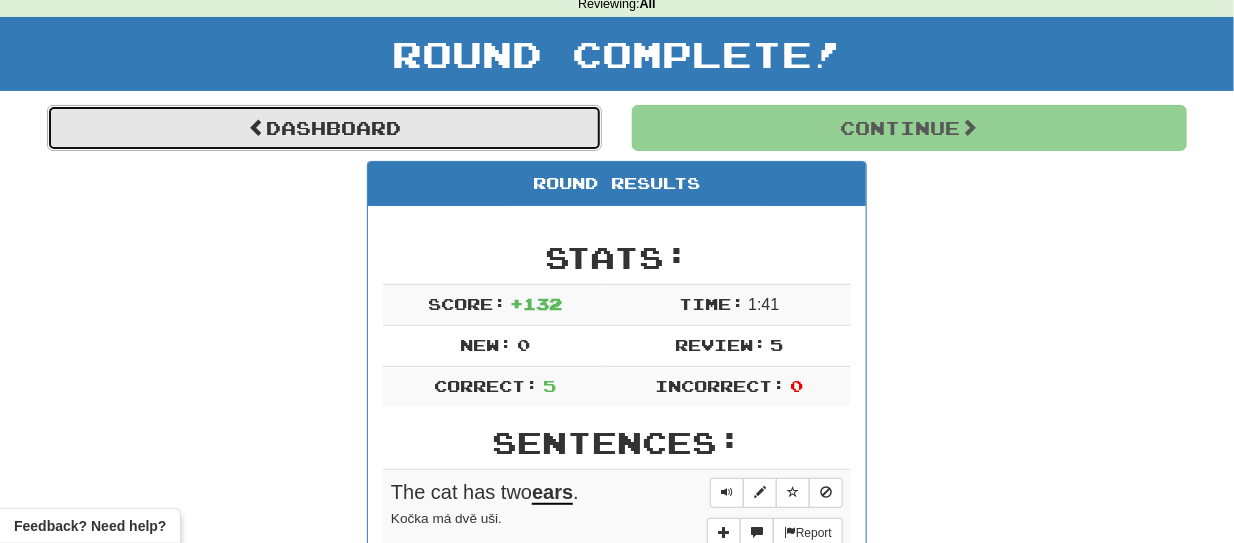 click on "Dashboard" at bounding box center (324, 128) 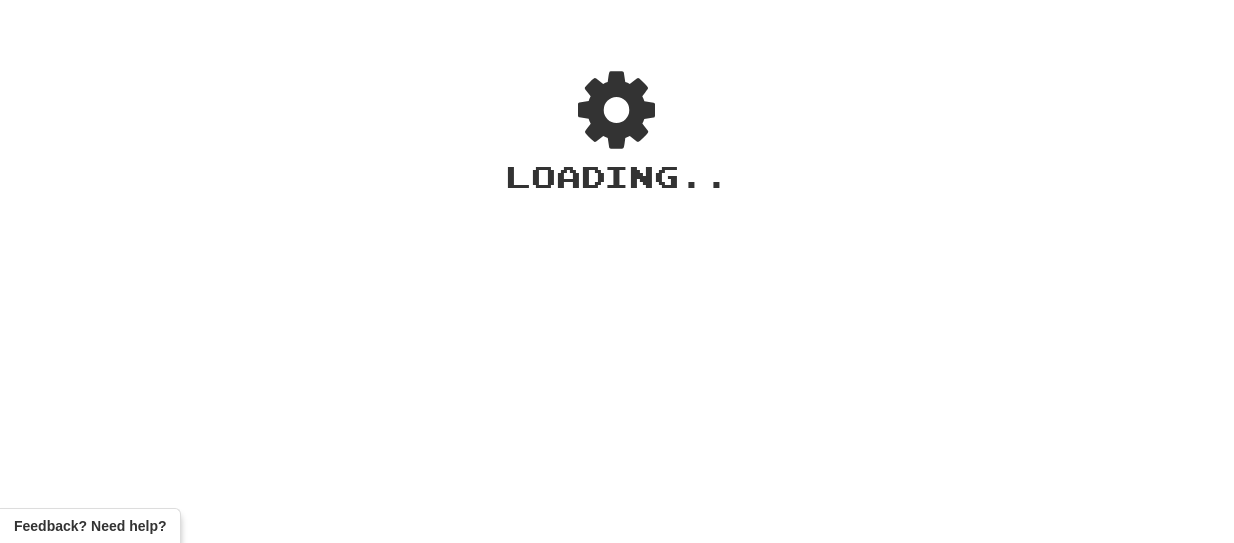 scroll, scrollTop: 0, scrollLeft: 0, axis: both 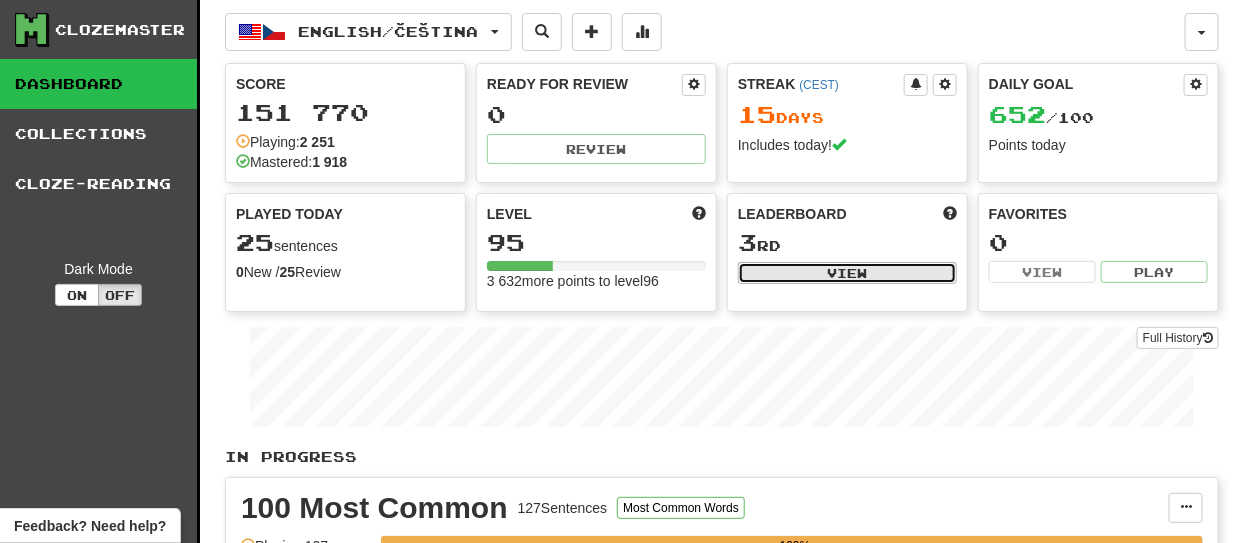 click on "View" at bounding box center [847, 273] 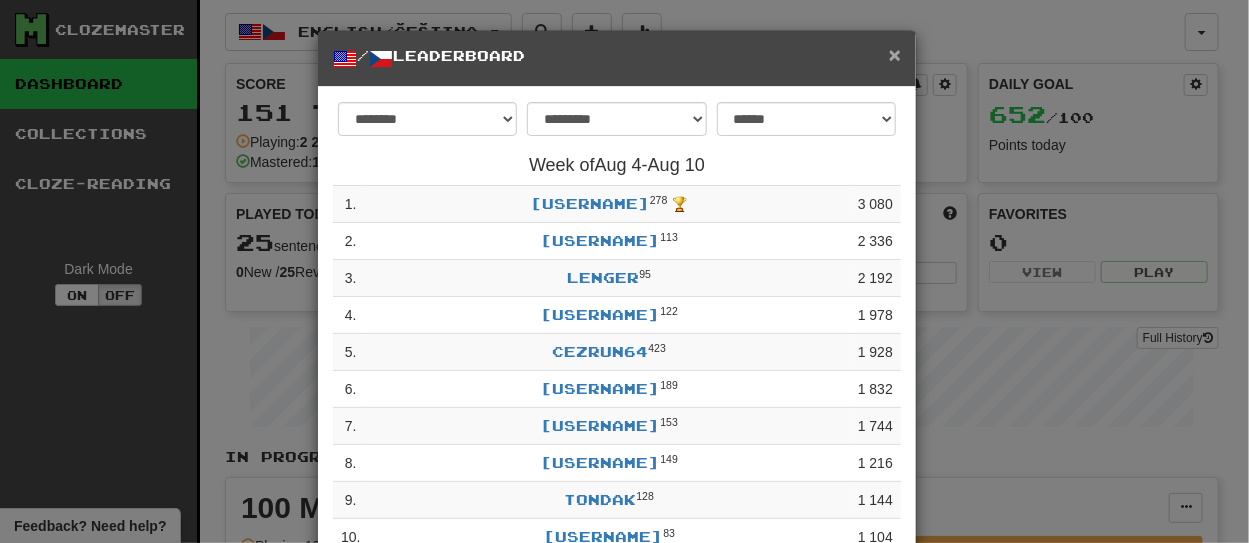 click on "×" at bounding box center (895, 54) 